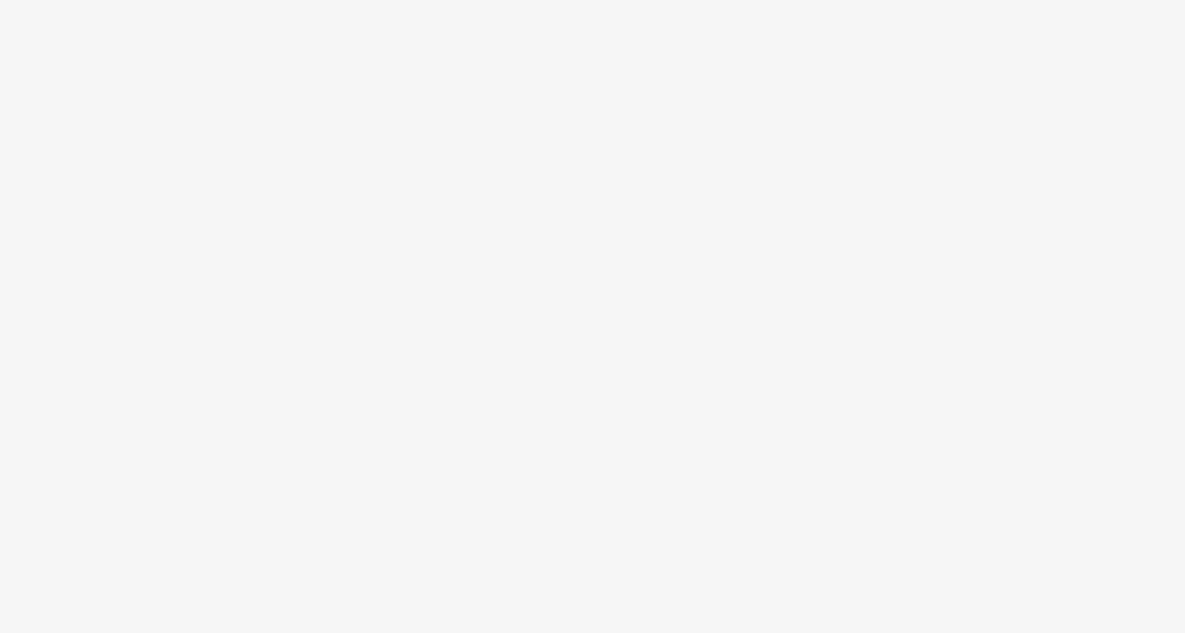 scroll, scrollTop: 0, scrollLeft: 0, axis: both 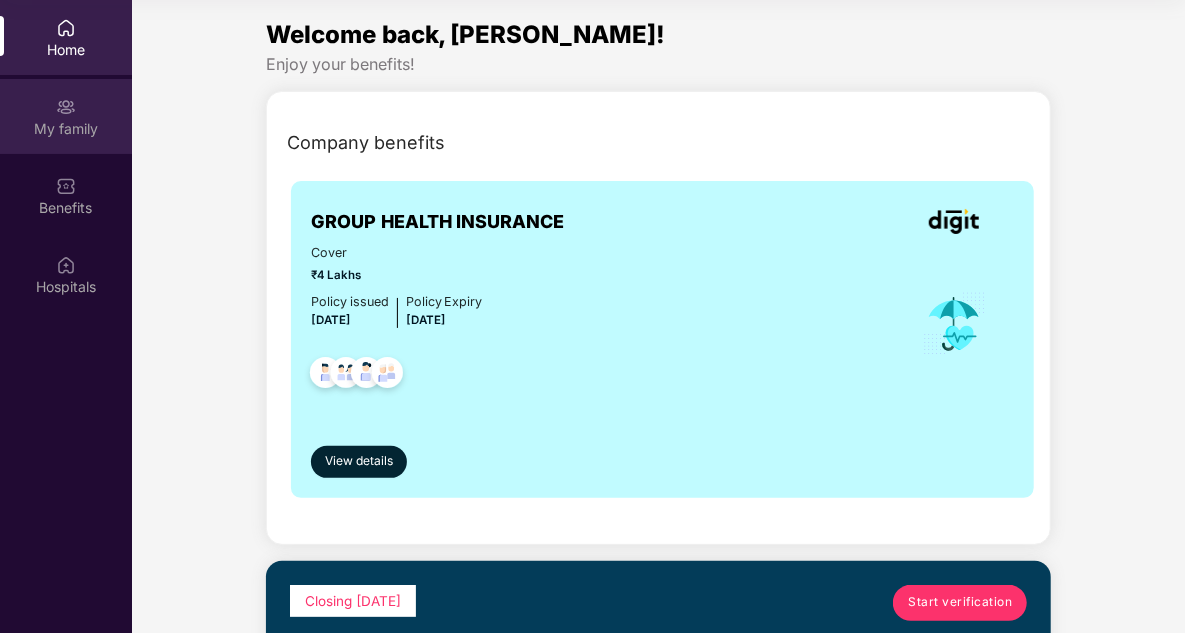 click on "My family" at bounding box center [66, 129] 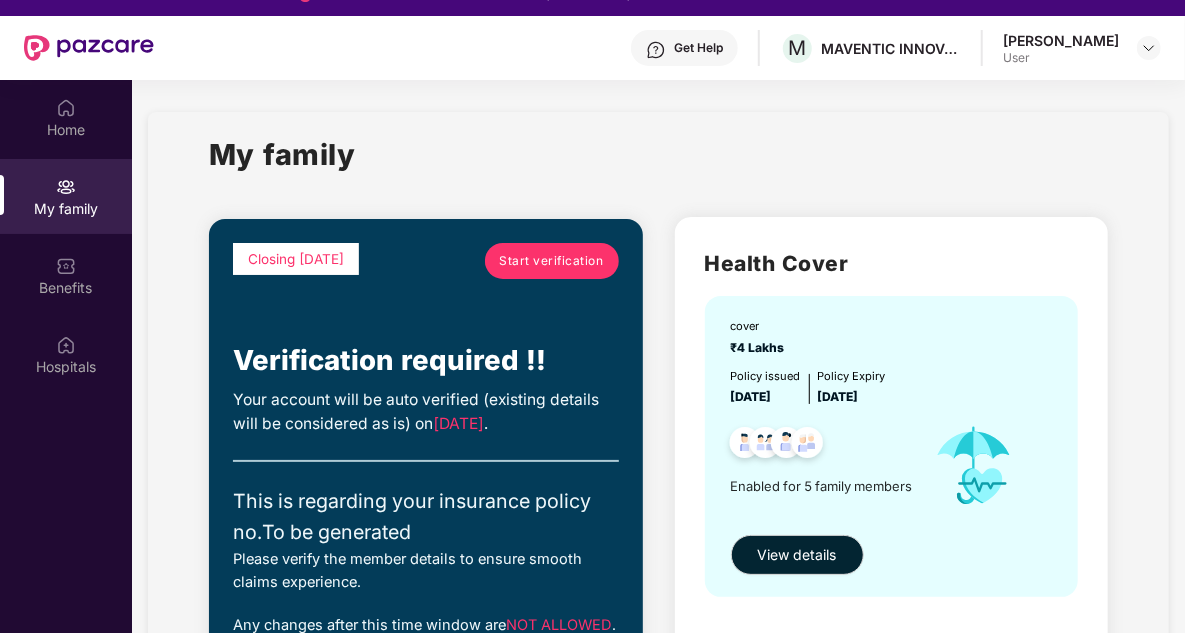 scroll, scrollTop: 0, scrollLeft: 0, axis: both 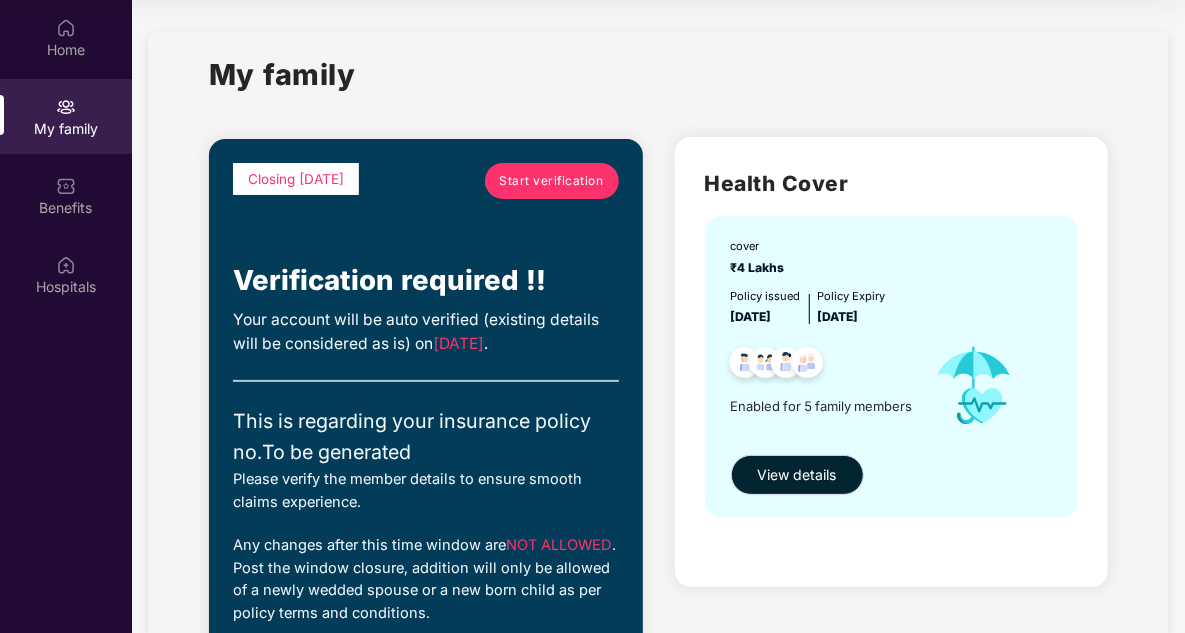 click on "View details" at bounding box center (797, 475) 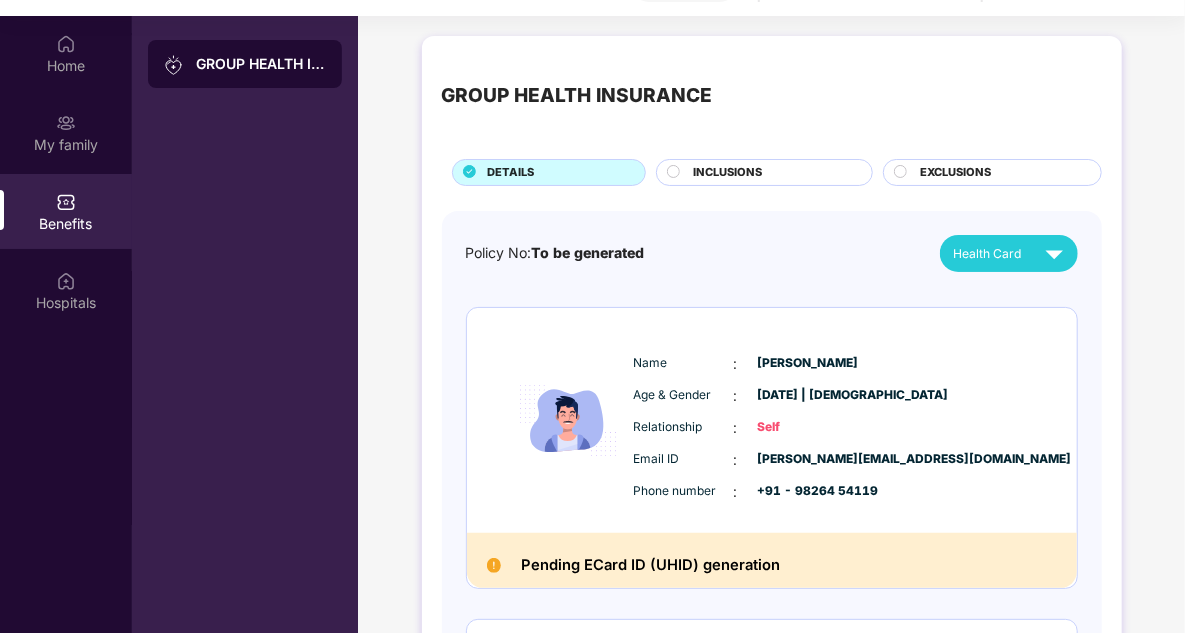 scroll, scrollTop: 112, scrollLeft: 0, axis: vertical 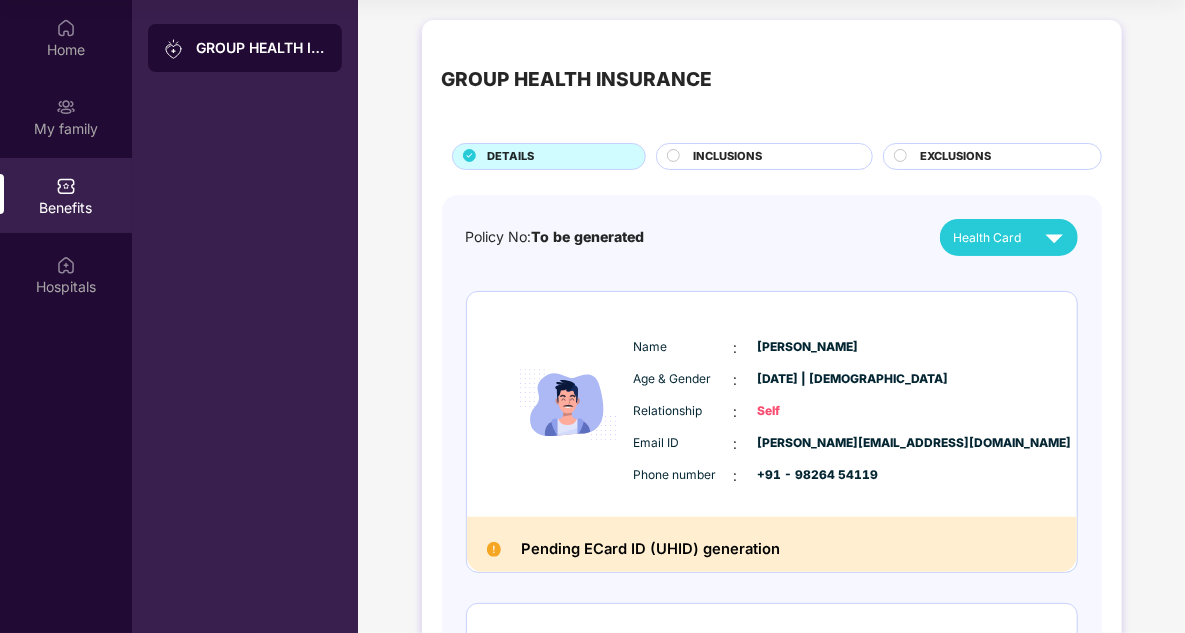 click on "GROUP HEALTH INSURANCE DETAILS INCLUSIONS EXCLUSIONS Policy No:  To be generated Health Card Name : [PERSON_NAME] Age & Gender : [DATE] | [DEMOGRAPHIC_DATA] Relationship : Self Email ID : [PERSON_NAME][EMAIL_ADDRESS][DOMAIN_NAME] Phone number : +91 - 98264 54119 Pending ECard ID (UHID) generation Name : [PERSON_NAME] Age & Gender : [DATE] | [DEMOGRAPHIC_DATA] Relationship : Spouse Email ID : [PERSON_NAME][EMAIL_ADDRESS][DOMAIN_NAME] Phone number : +91 - 98264 54119 Pending ECard ID (UHID) generation Name : [PERSON_NAME] Age & Gender : [DATE] | [DEMOGRAPHIC_DATA] Relationship : Child Email ID : [PERSON_NAME][EMAIL_ADDRESS][DOMAIN_NAME] Phone number : +91 - 98264 54119 Pending ECard ID (UHID) generation Name : [PERSON_NAME] Age & Gender : [DATE] | [DEMOGRAPHIC_DATA] Relationship : Father Email ID : [PERSON_NAME][EMAIL_ADDRESS][DOMAIN_NAME] Phone number : +91 - 98264 54119 Pending ECard ID (UHID) generation Name : [PERSON_NAME] Age & Gender : [DATE] | [DEMOGRAPHIC_DATA] Relationship : Mother Email ID : [PERSON_NAME][EMAIL_ADDRESS][DOMAIN_NAME] Phone number : +91 - 98264 54119 Pending ECard ID (UHID) generation" at bounding box center [771, 977] 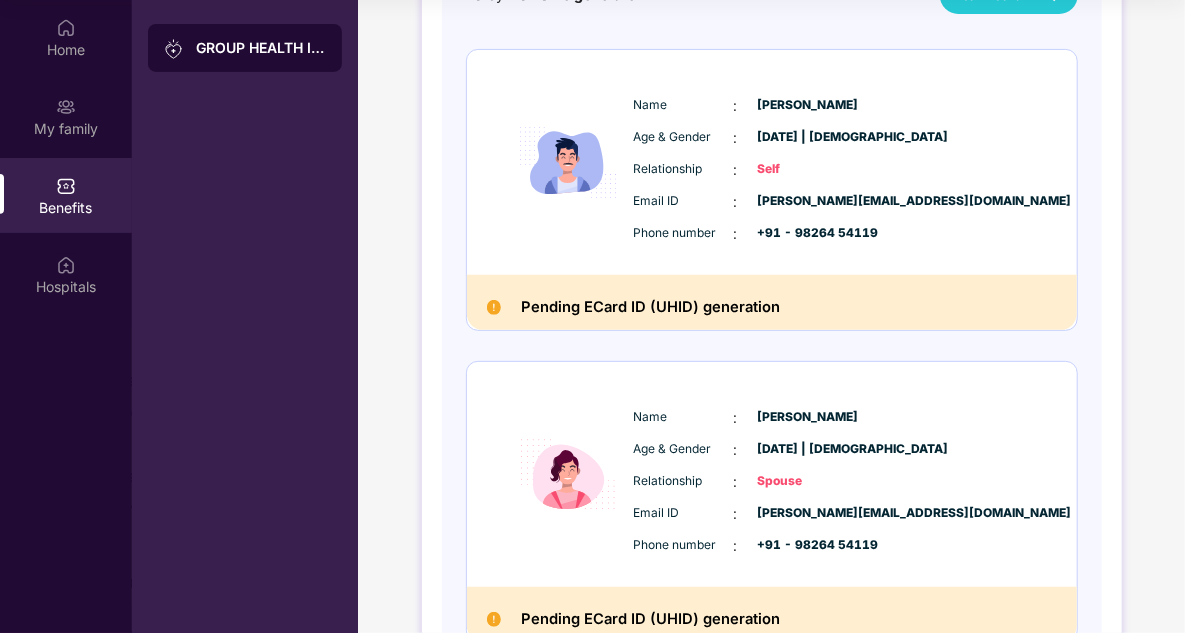 scroll, scrollTop: 4, scrollLeft: 0, axis: vertical 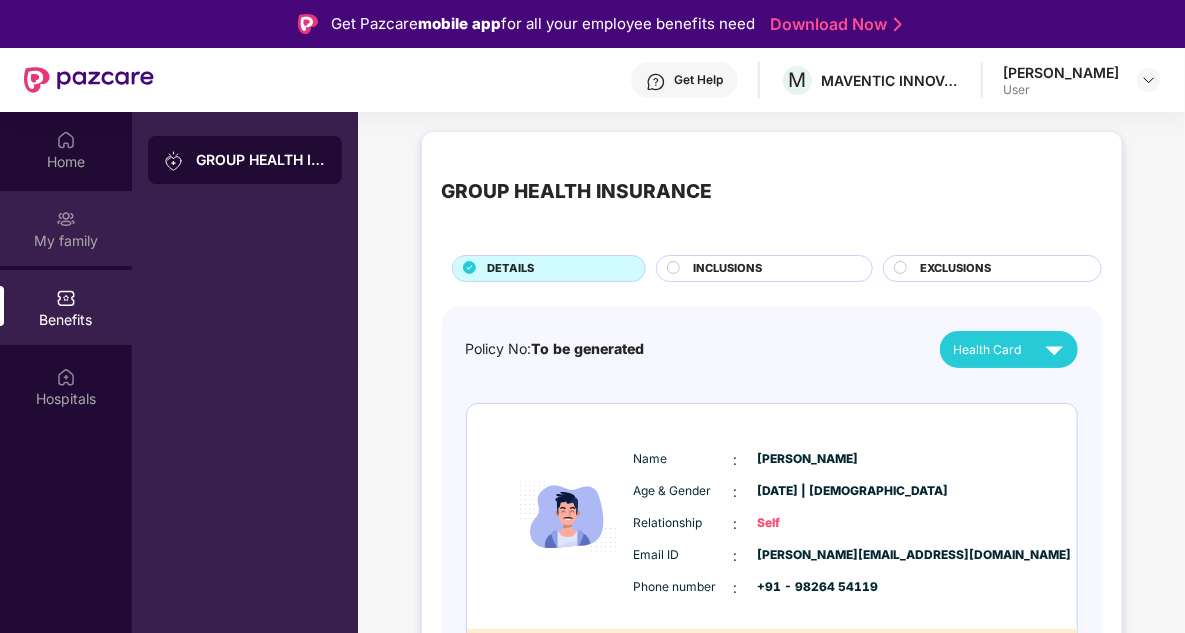 click on "My family" at bounding box center [66, 228] 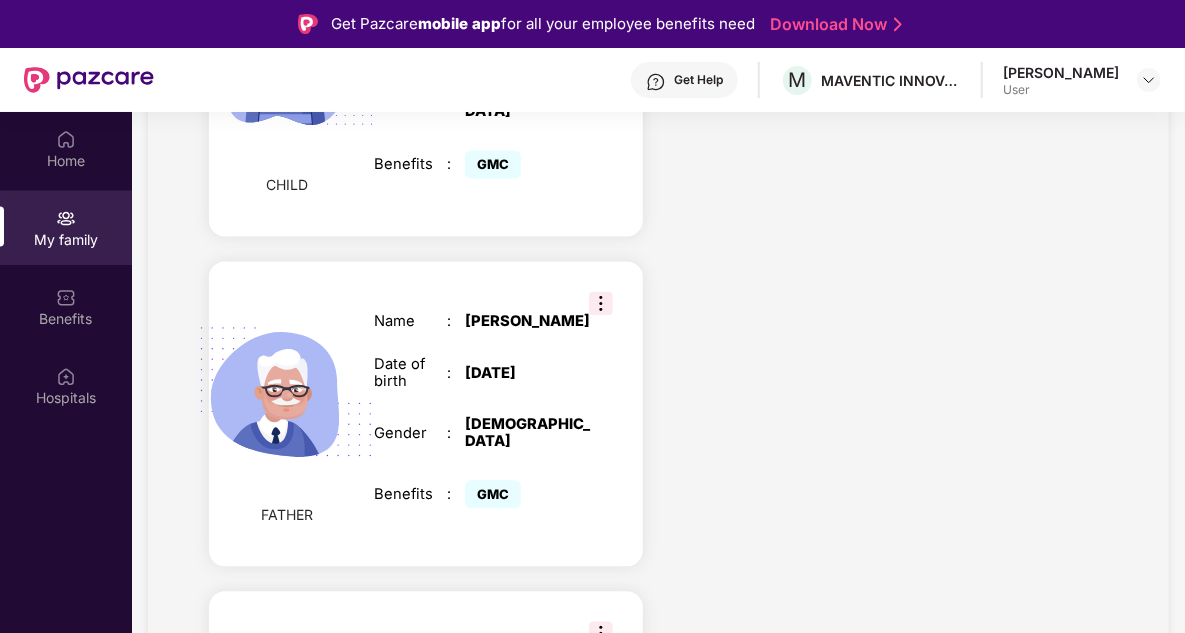 scroll, scrollTop: 2060, scrollLeft: 0, axis: vertical 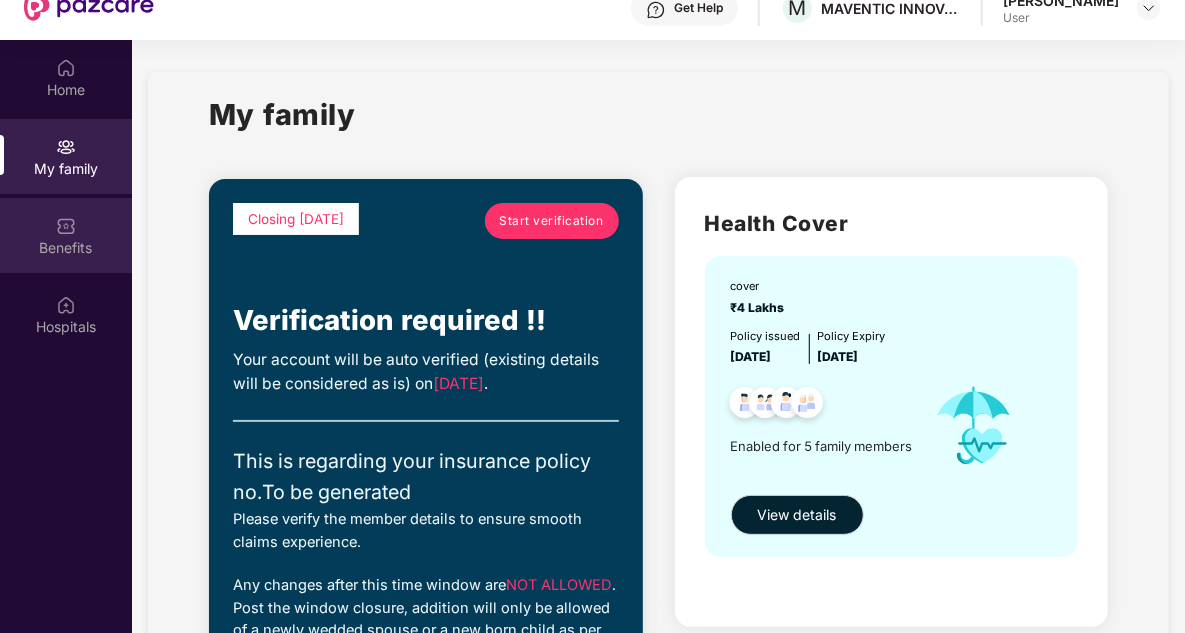 click on "Benefits" at bounding box center (66, 248) 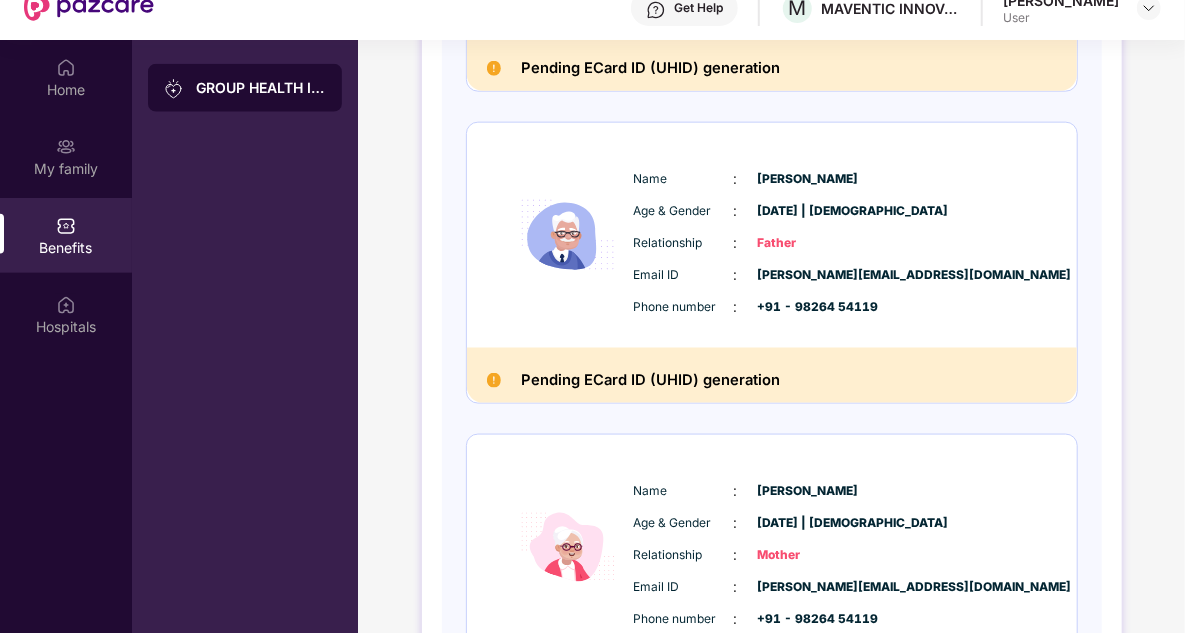 scroll, scrollTop: 1277, scrollLeft: 0, axis: vertical 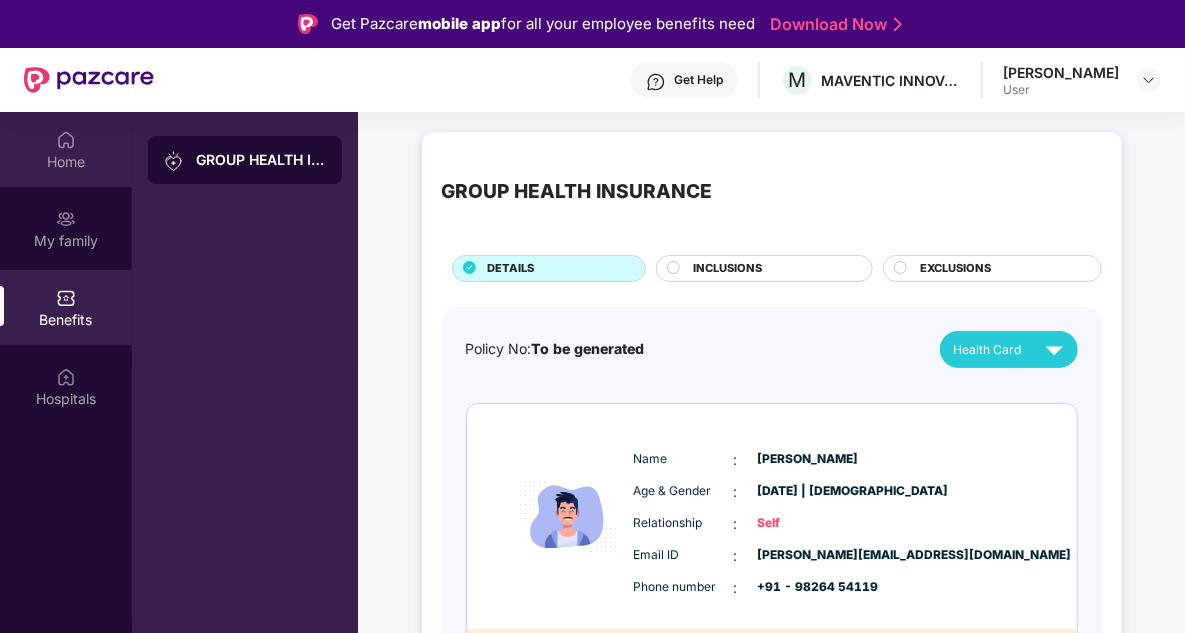 click on "Home" at bounding box center (66, 162) 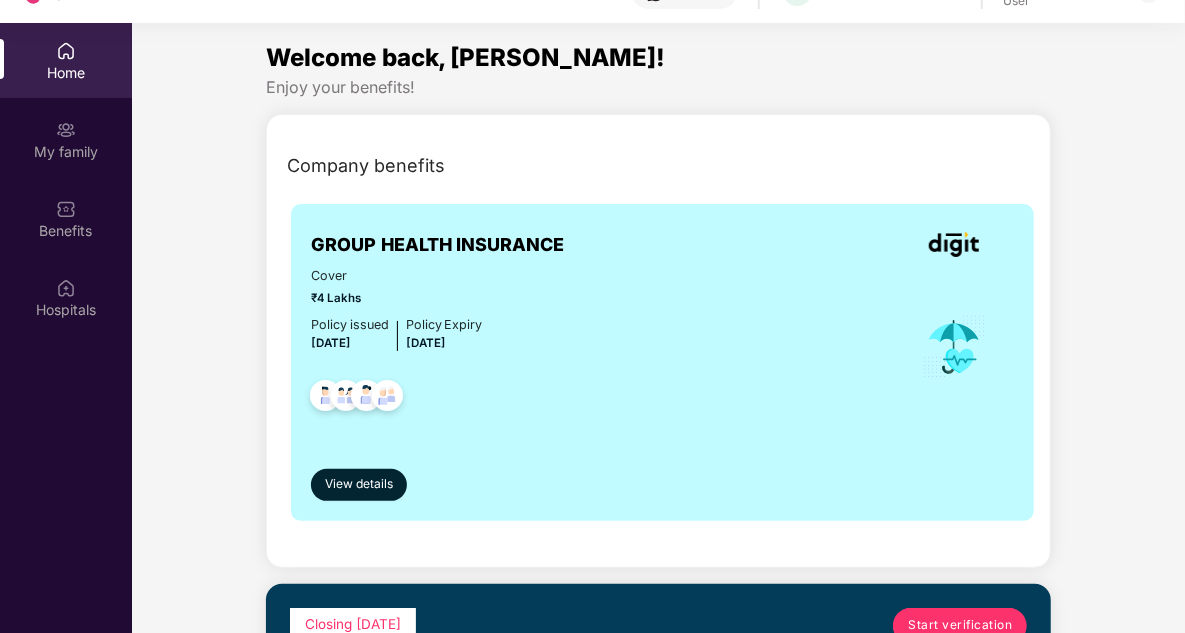scroll, scrollTop: 112, scrollLeft: 0, axis: vertical 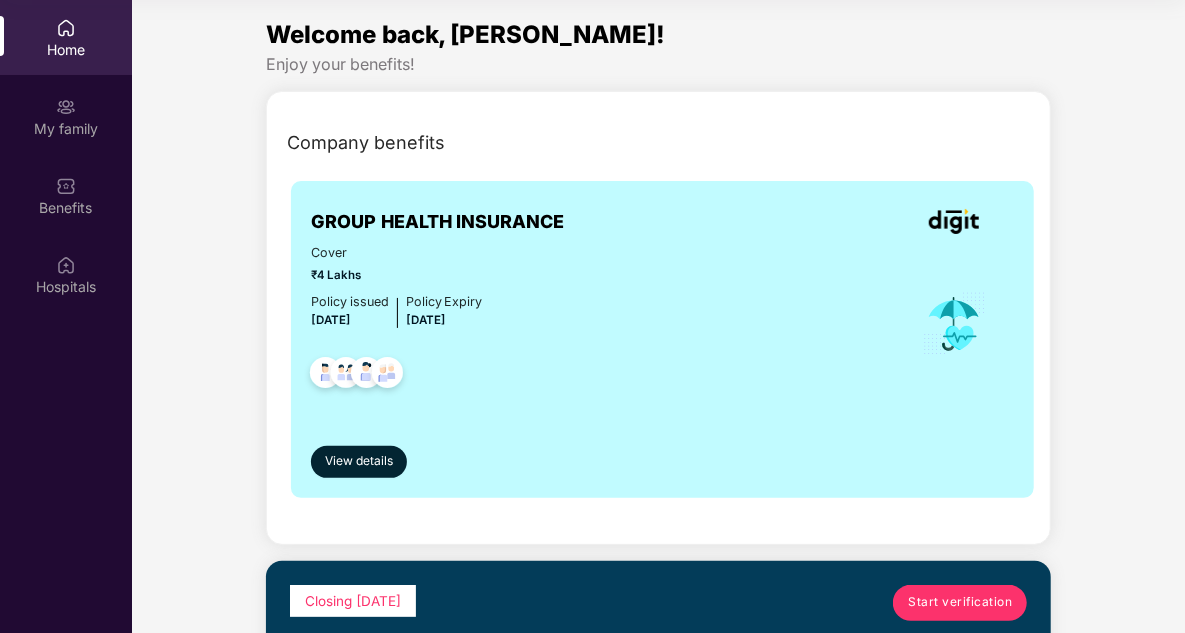 click on "Start verification" at bounding box center [960, 603] 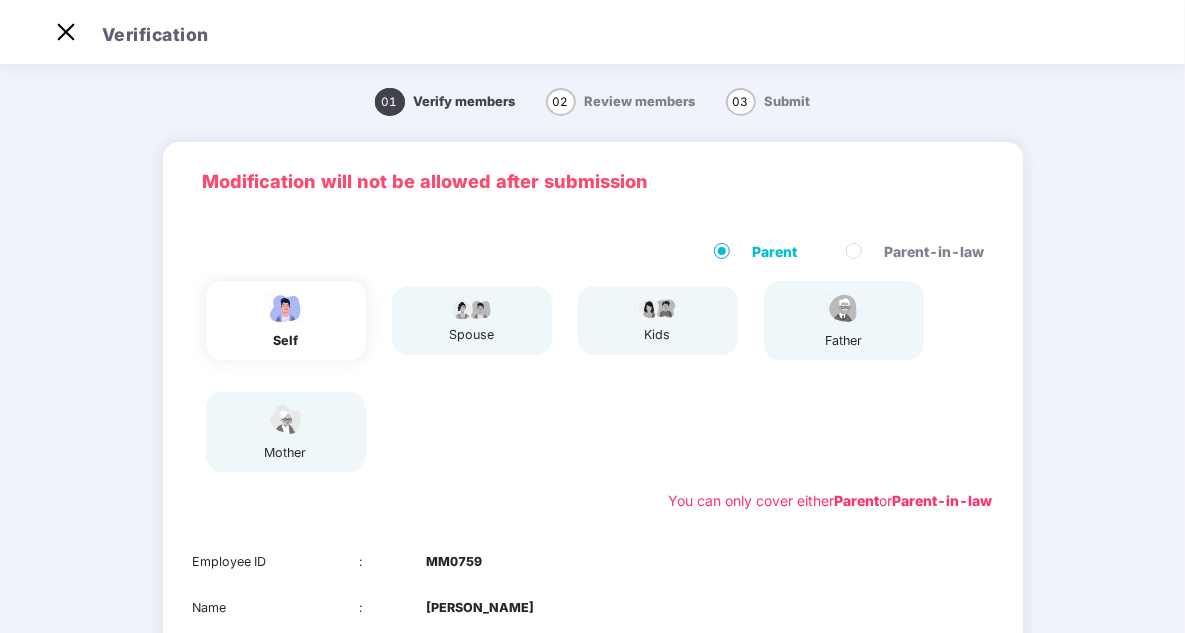 scroll, scrollTop: 48, scrollLeft: 0, axis: vertical 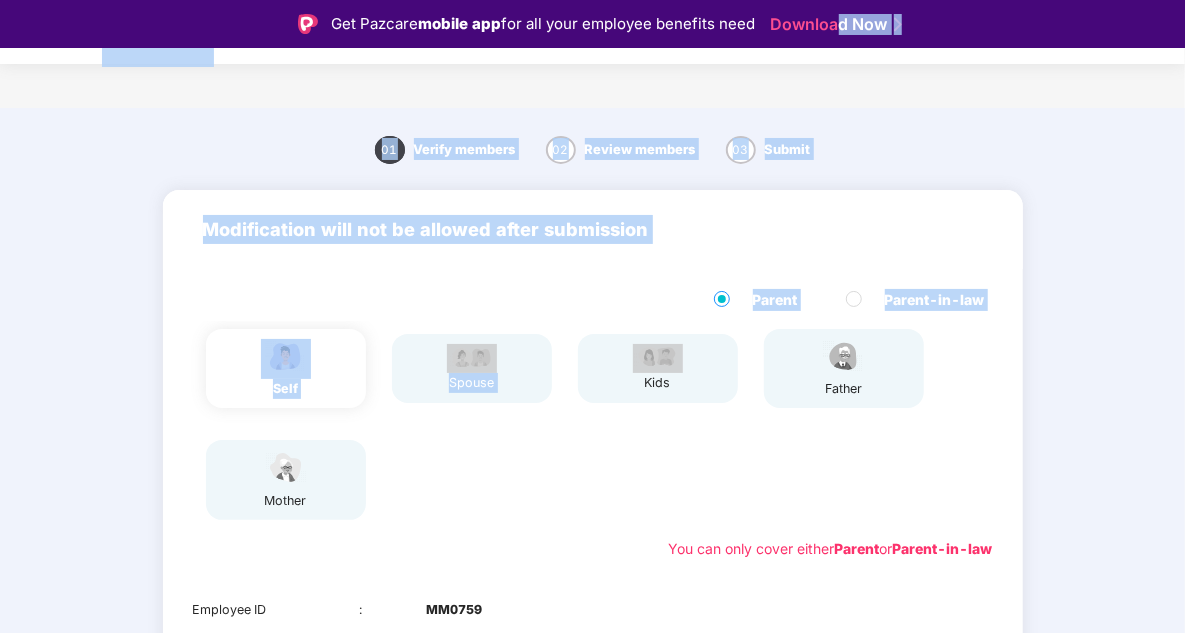 drag, startPoint x: 596, startPoint y: 260, endPoint x: 836, endPoint y: -13, distance: 363.49554 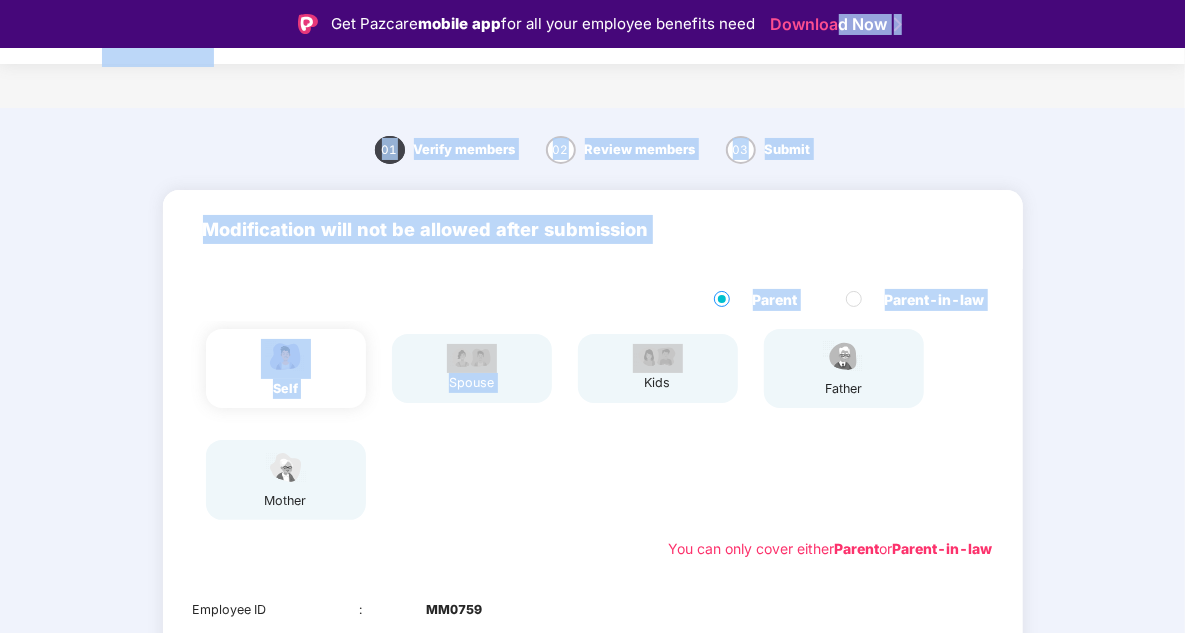 click on "01 Verify members 02 Review members 03 Submit" at bounding box center (592, 149) 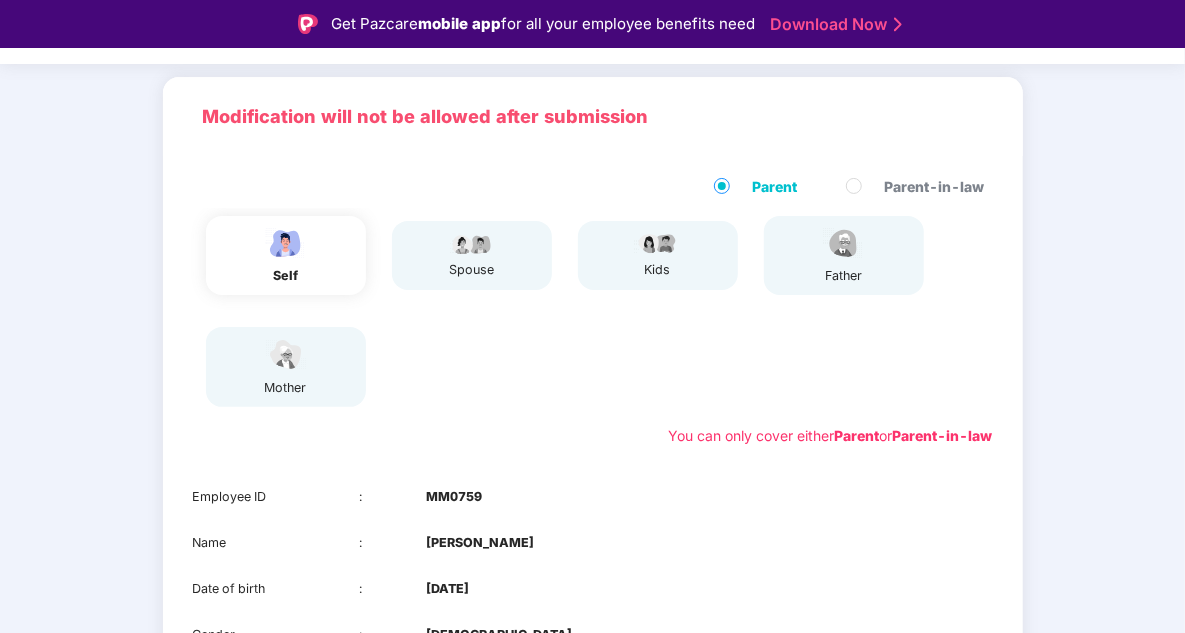 scroll, scrollTop: 277, scrollLeft: 0, axis: vertical 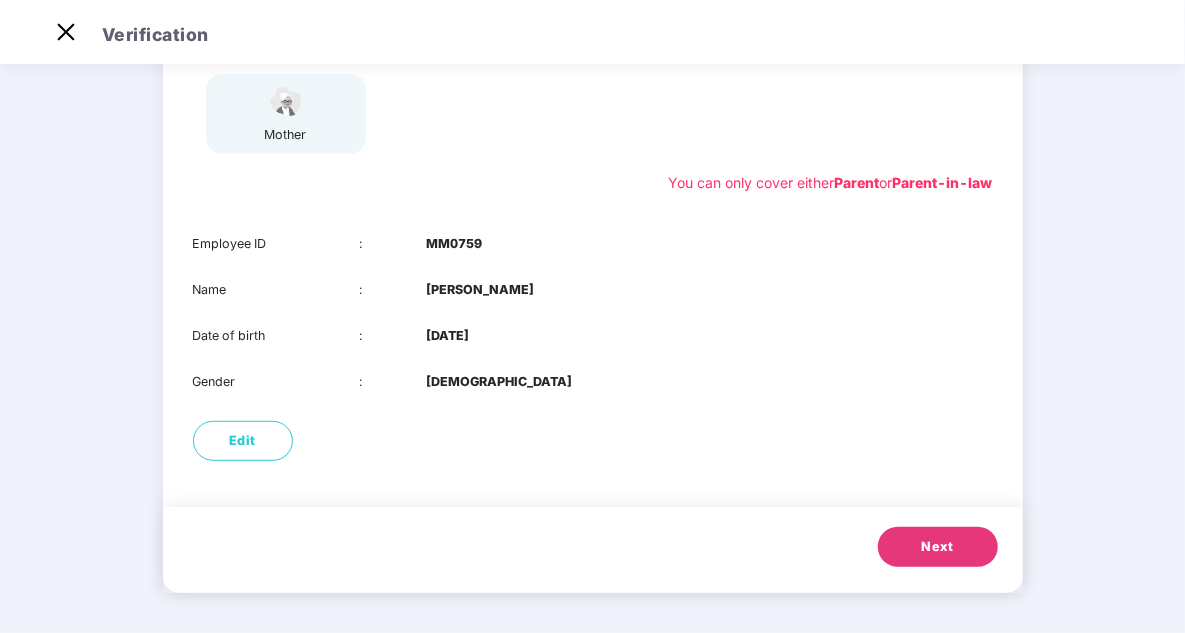 click on "Next" at bounding box center [938, 547] 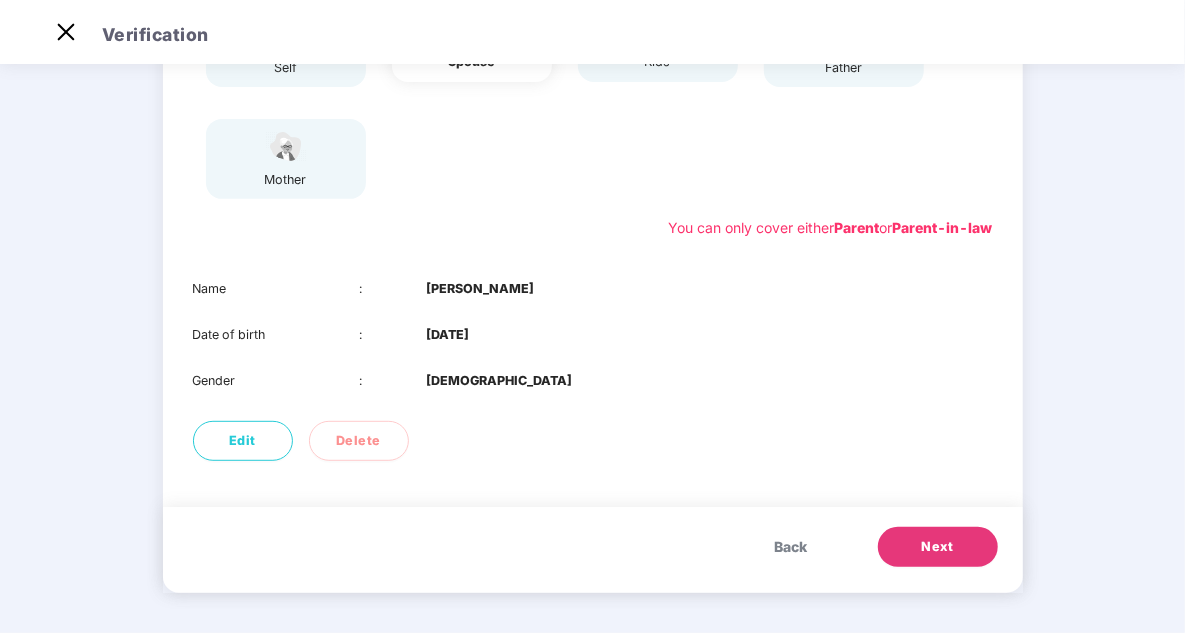 scroll, scrollTop: 272, scrollLeft: 0, axis: vertical 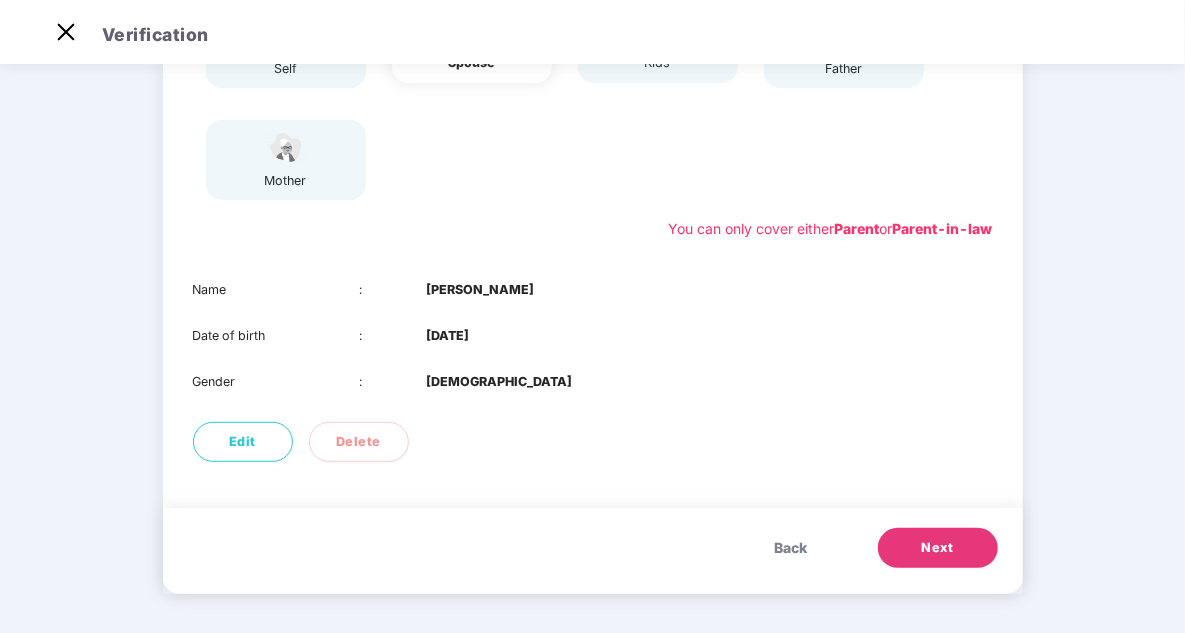 click on "Next" at bounding box center (938, 548) 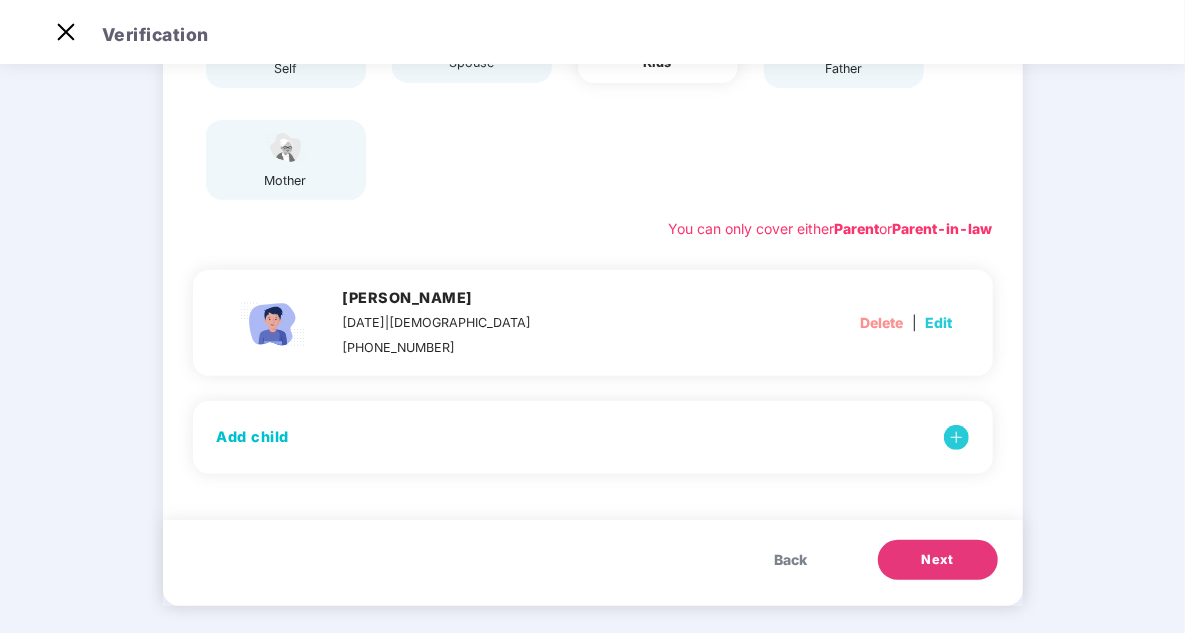 scroll, scrollTop: 284, scrollLeft: 0, axis: vertical 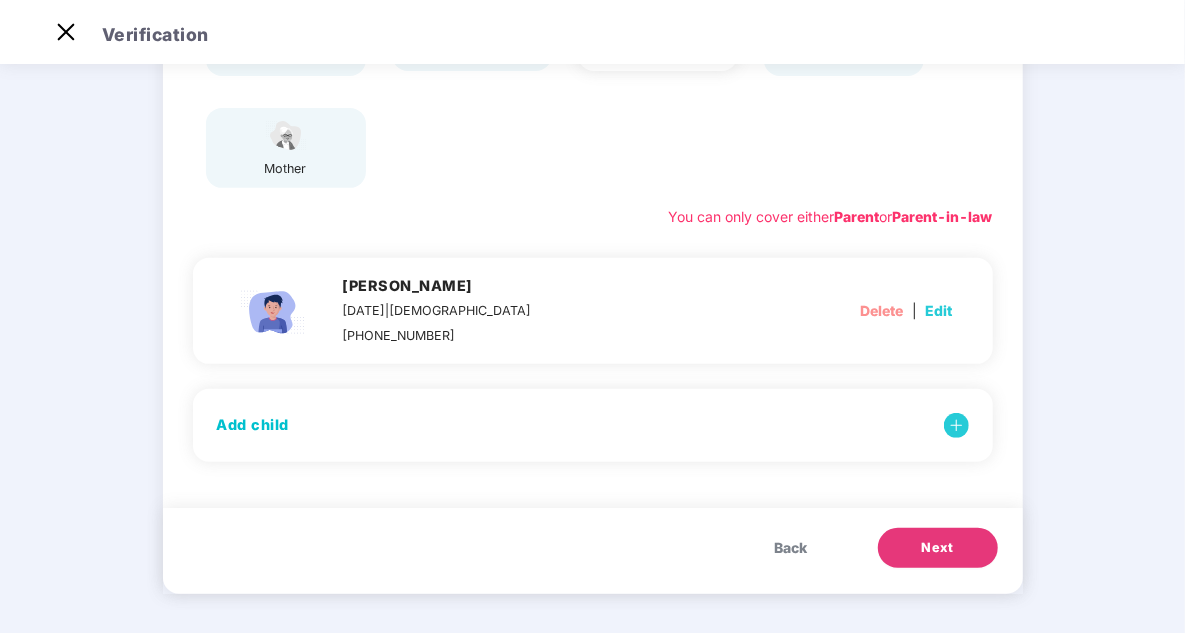 click on "Back" at bounding box center [791, 548] 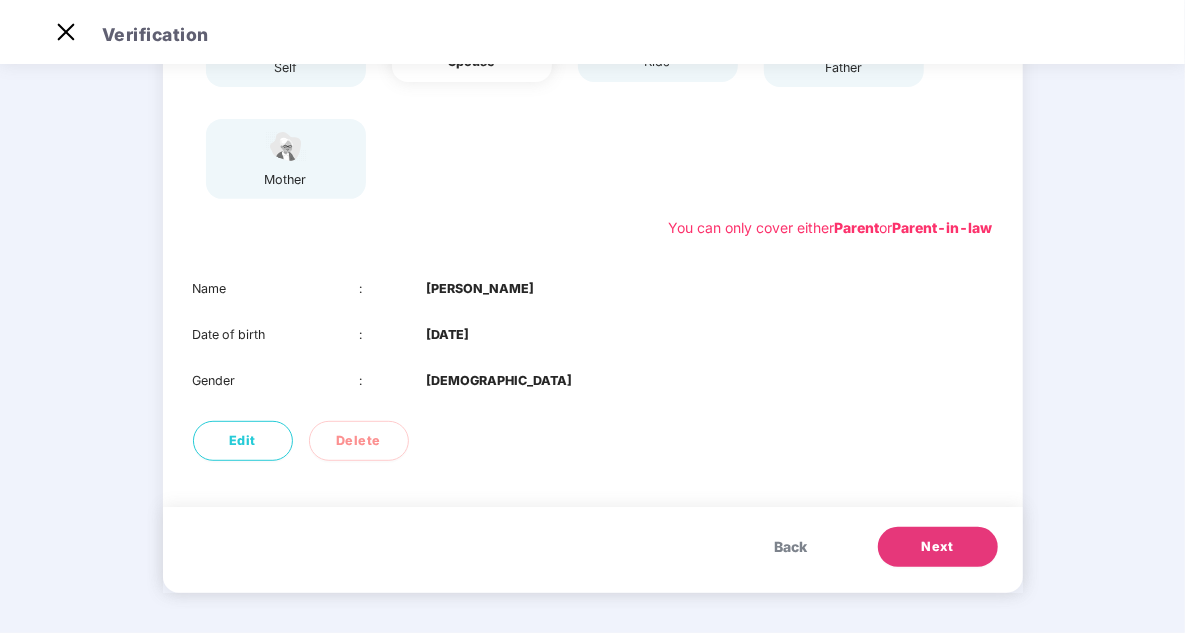 scroll, scrollTop: 272, scrollLeft: 0, axis: vertical 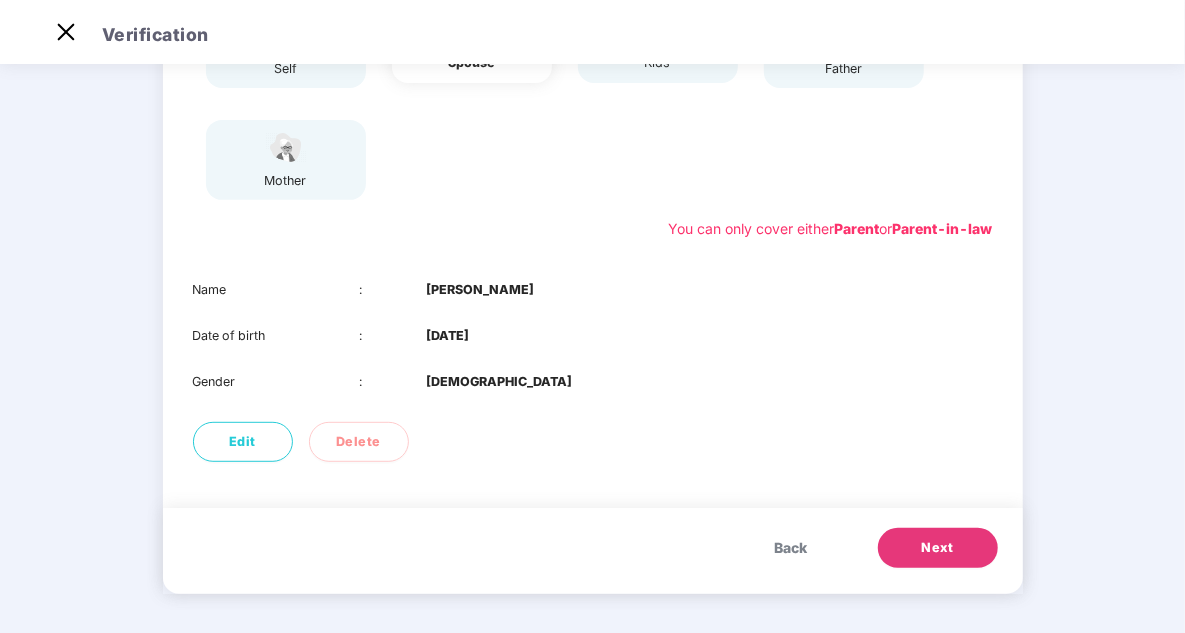 click on "Next" at bounding box center [938, 548] 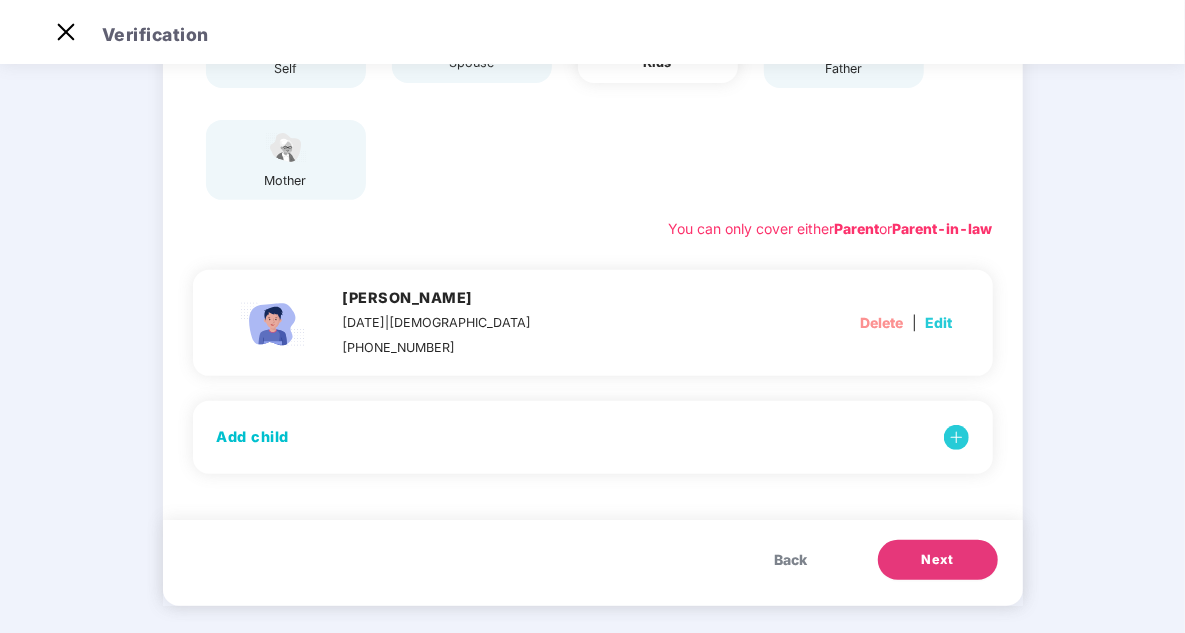 click on "Back" at bounding box center [791, 560] 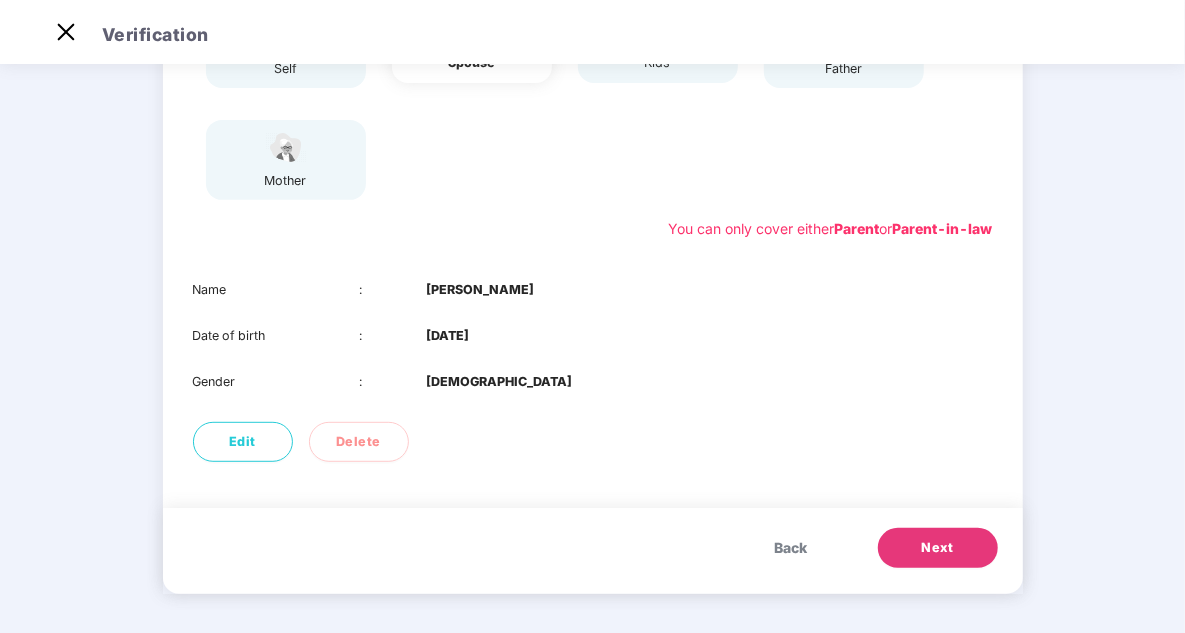 click on "Next" at bounding box center [938, 548] 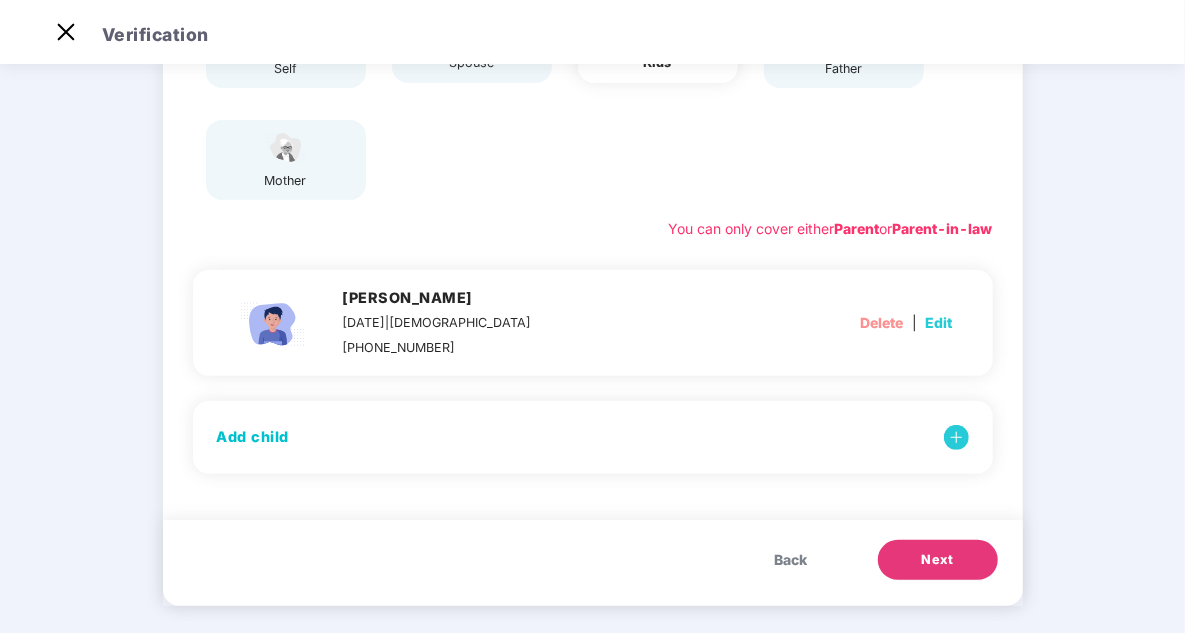 click on "Next" at bounding box center (938, 560) 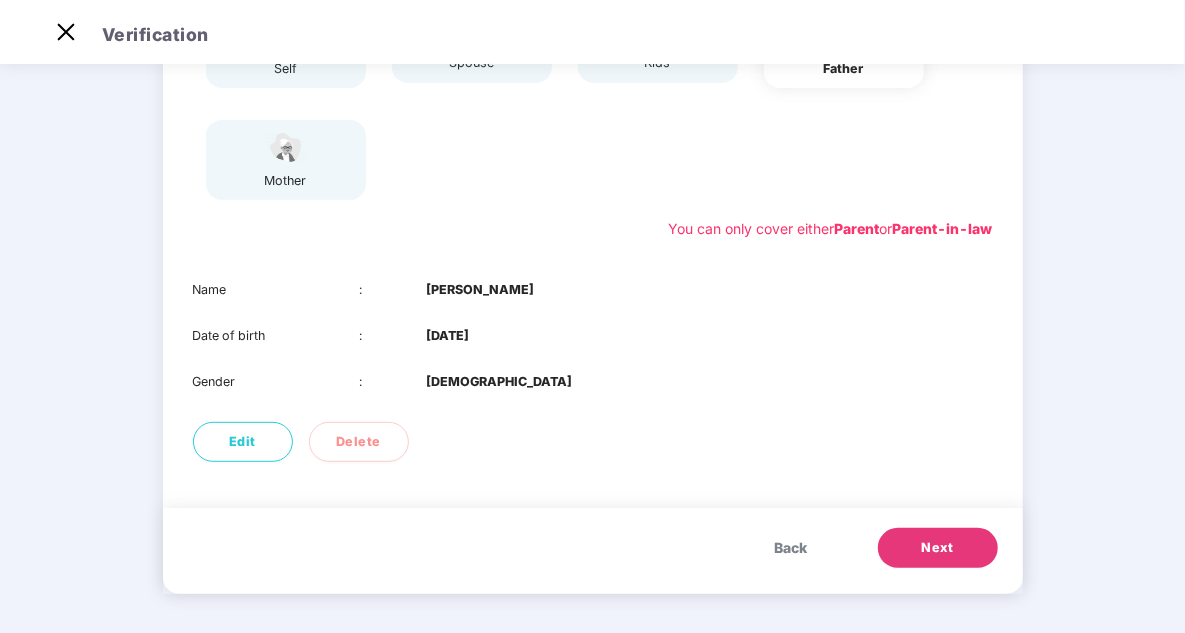 click on "Next" at bounding box center [938, 548] 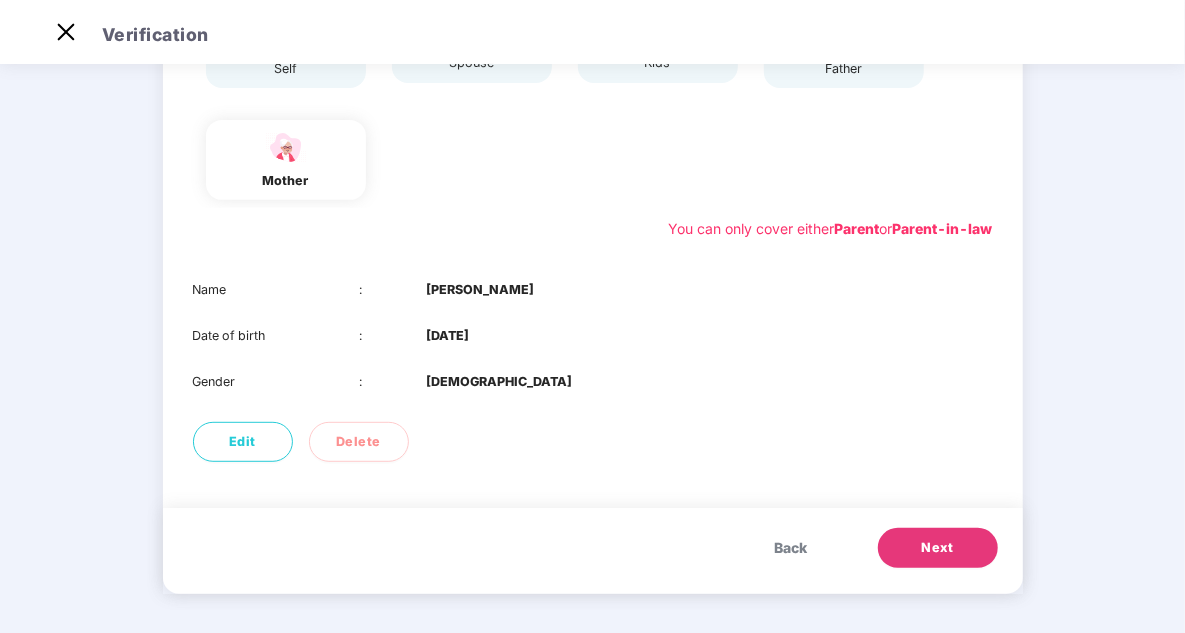 click on "Back" at bounding box center [791, 548] 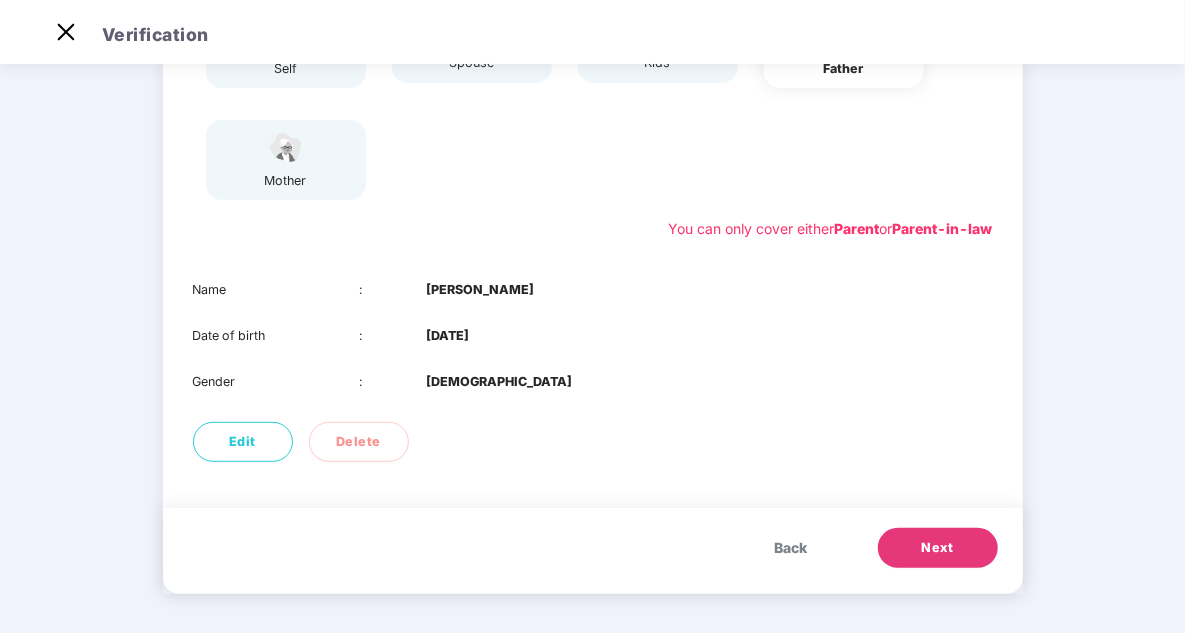 click on "Back" at bounding box center (791, 548) 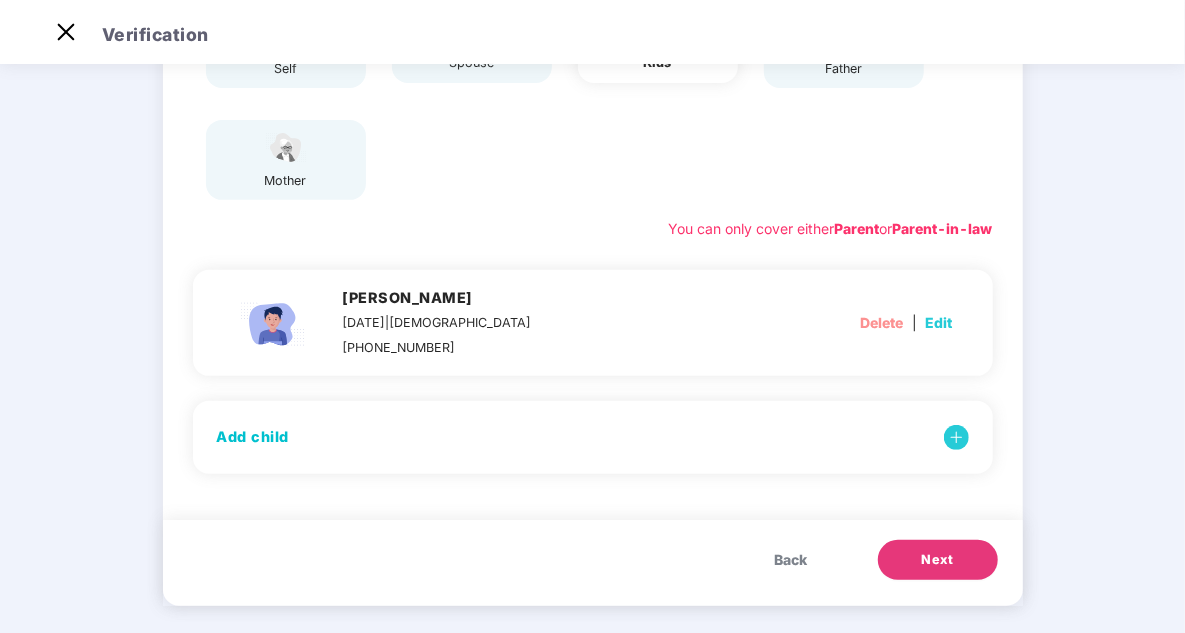 click on "Back" at bounding box center [791, 560] 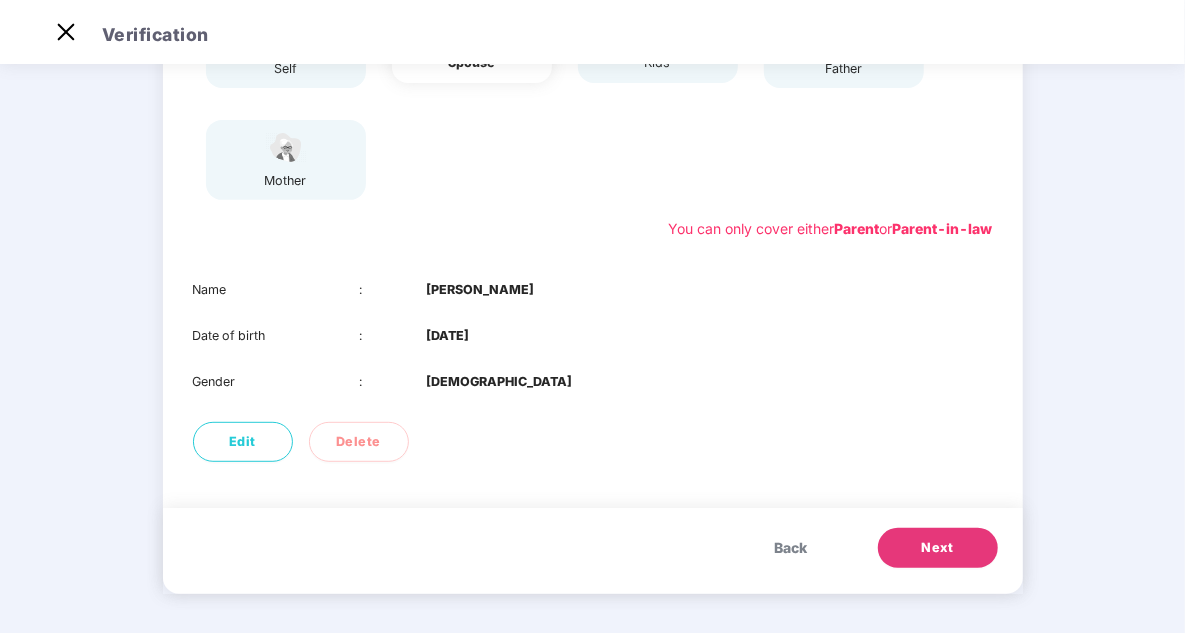 click on "Back" at bounding box center [791, 548] 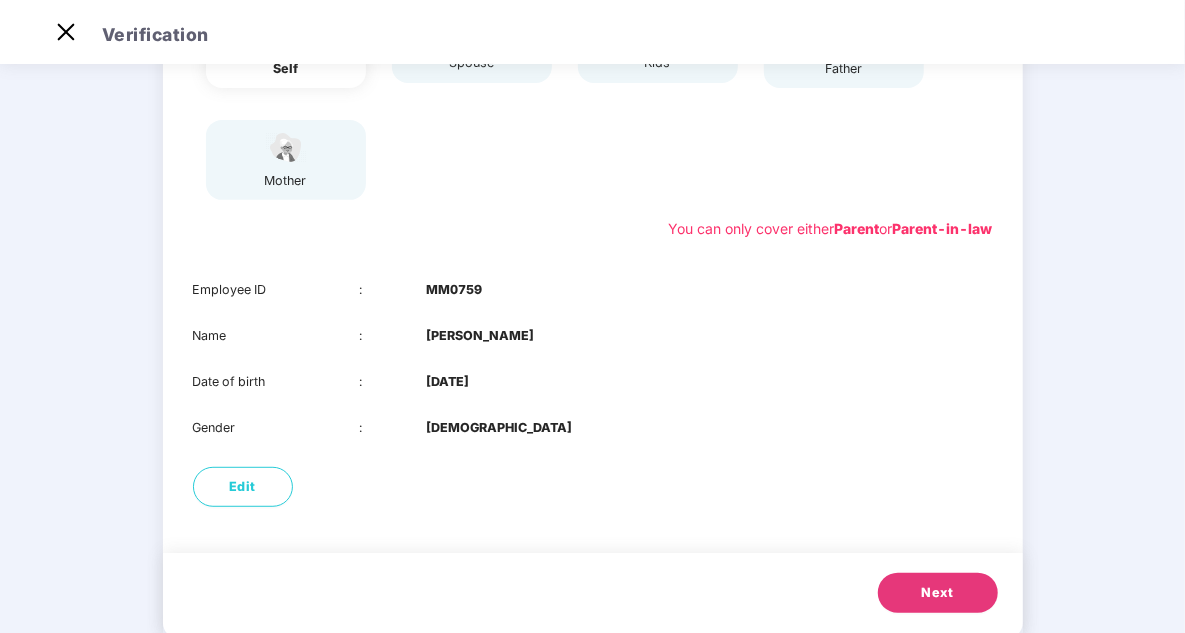 scroll, scrollTop: 0, scrollLeft: 0, axis: both 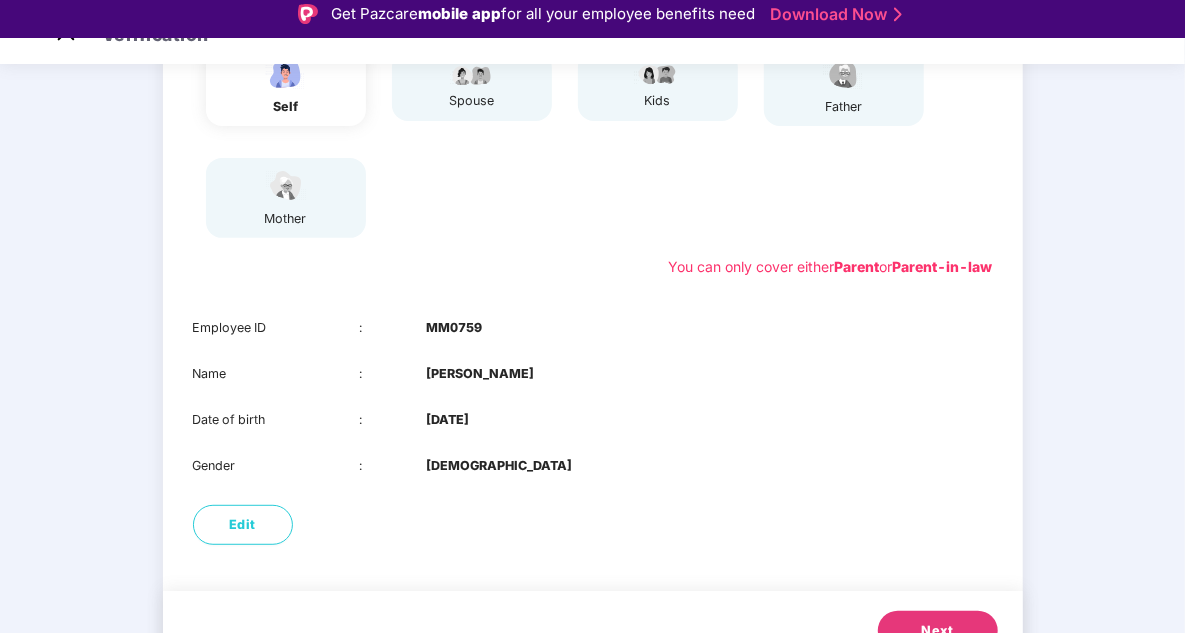 click on "Next" at bounding box center [938, 631] 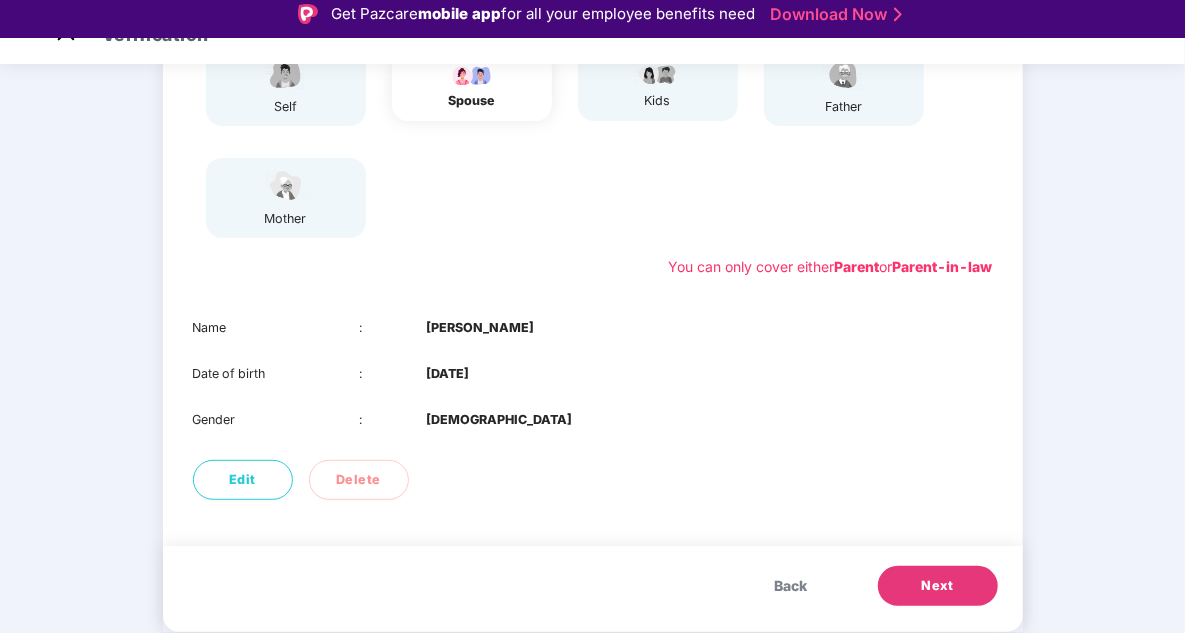 scroll, scrollTop: 48, scrollLeft: 0, axis: vertical 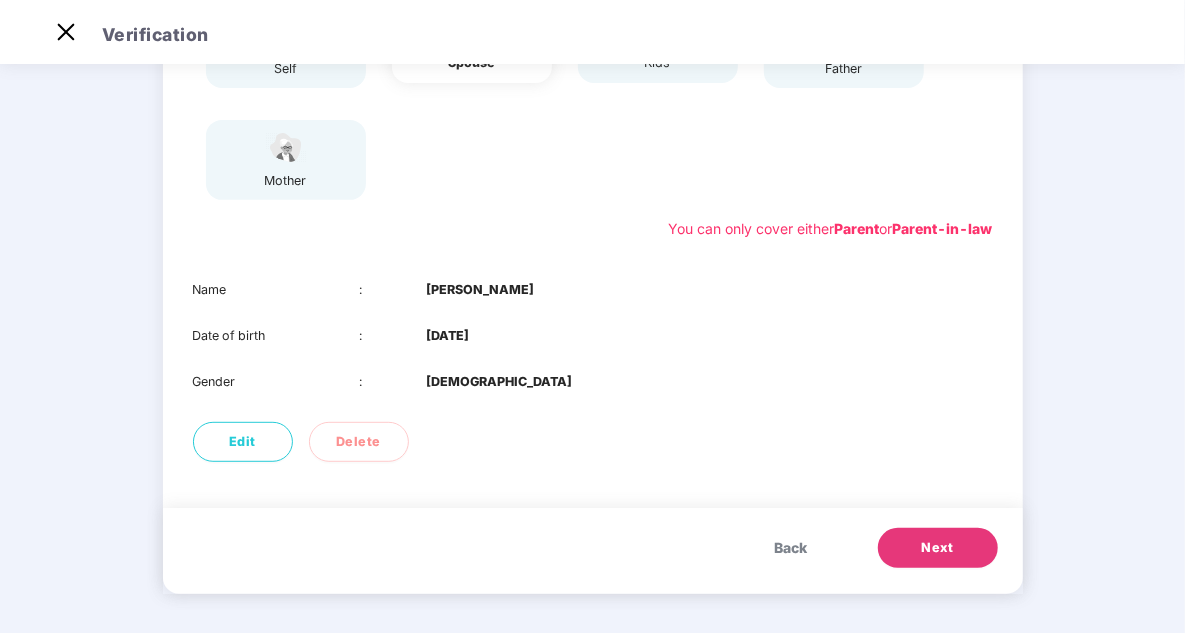 click on "Next" at bounding box center [938, 548] 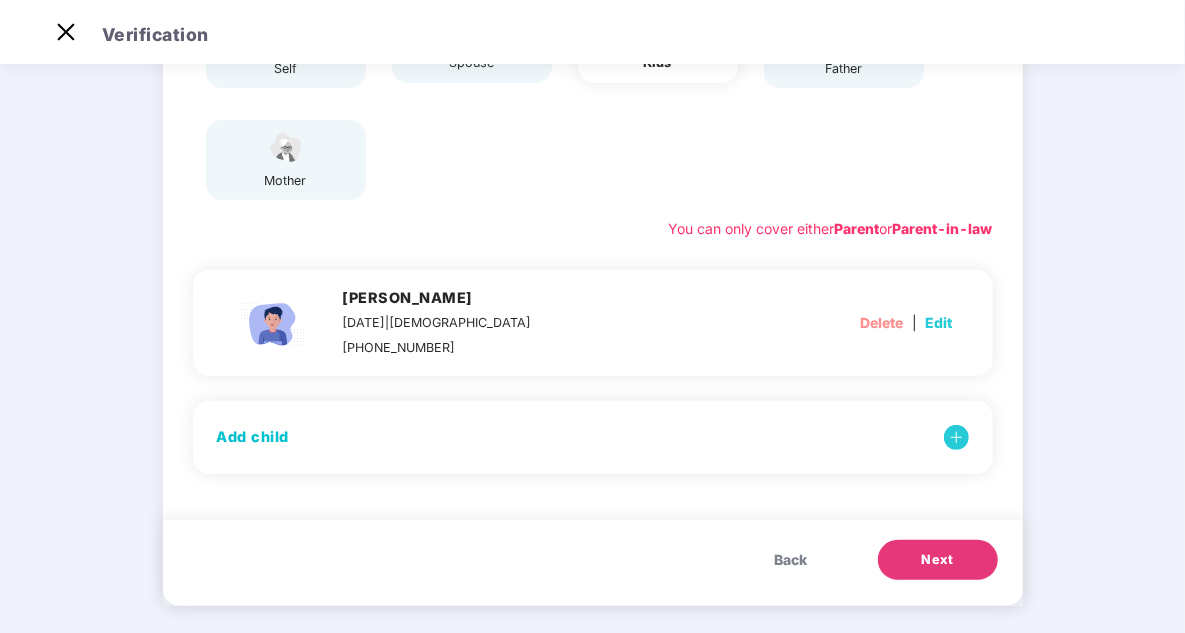 click on "Back" at bounding box center [791, 560] 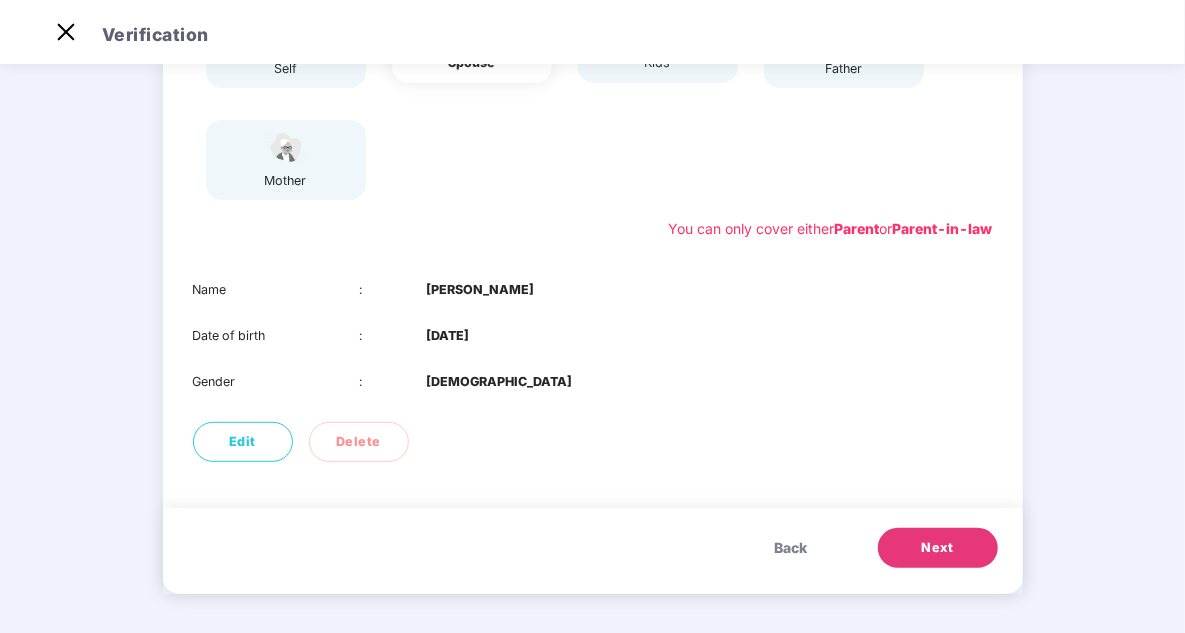 click on "Back" at bounding box center (791, 548) 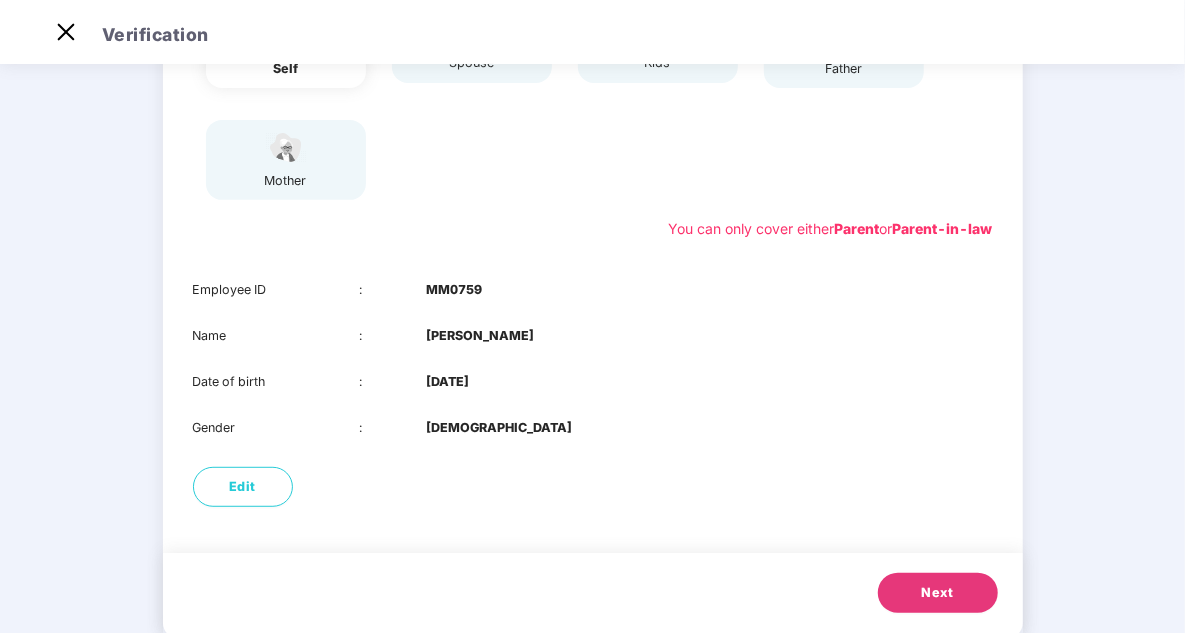click on "Next" at bounding box center [938, 593] 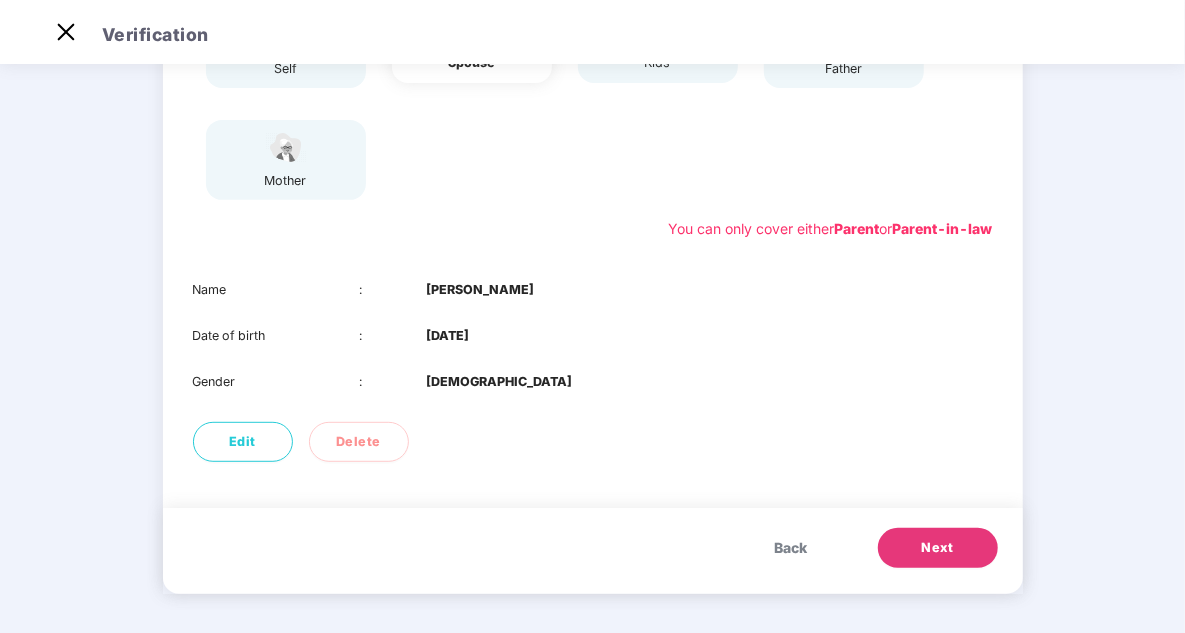 click on "Next" at bounding box center [938, 548] 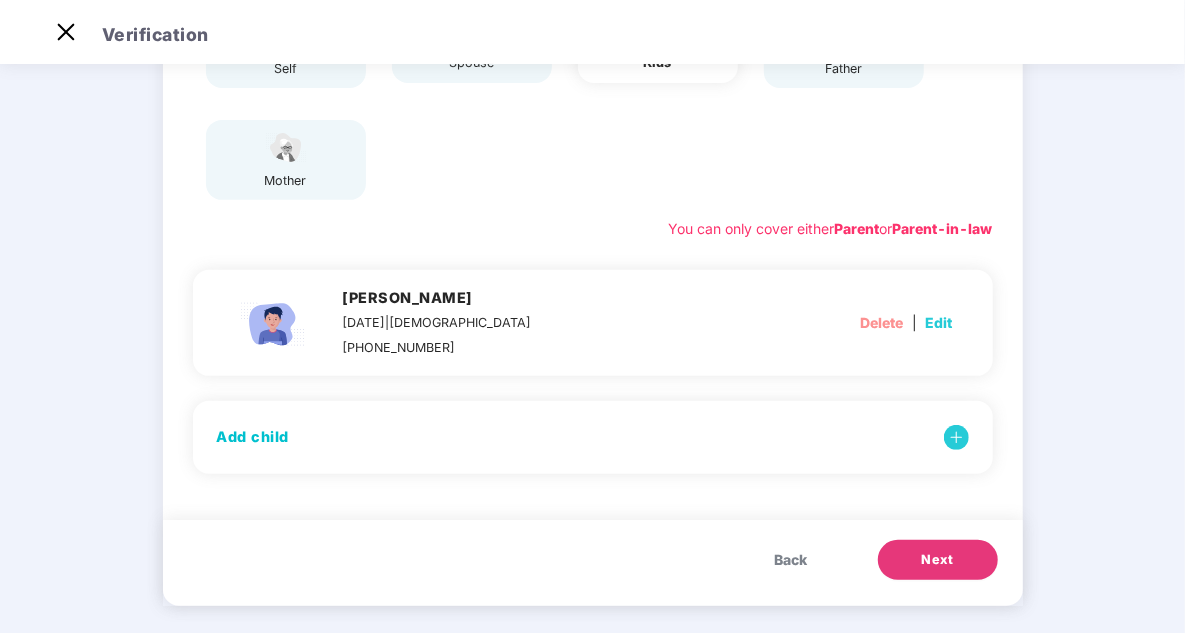 click on "Next" at bounding box center [938, 560] 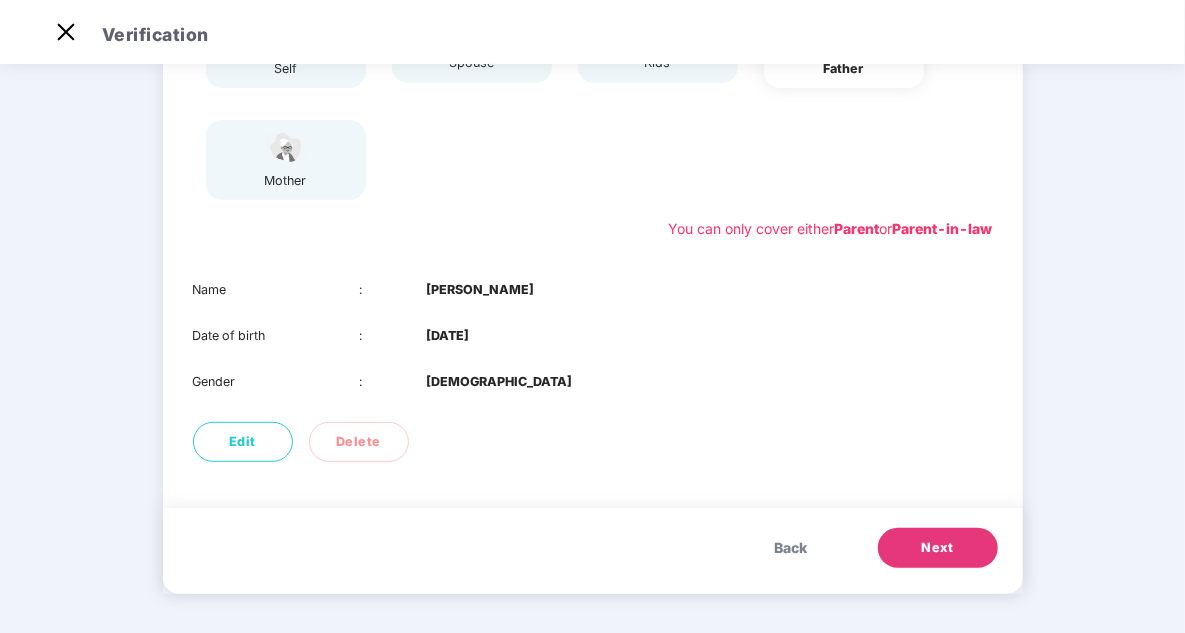 click on "Next" at bounding box center [938, 548] 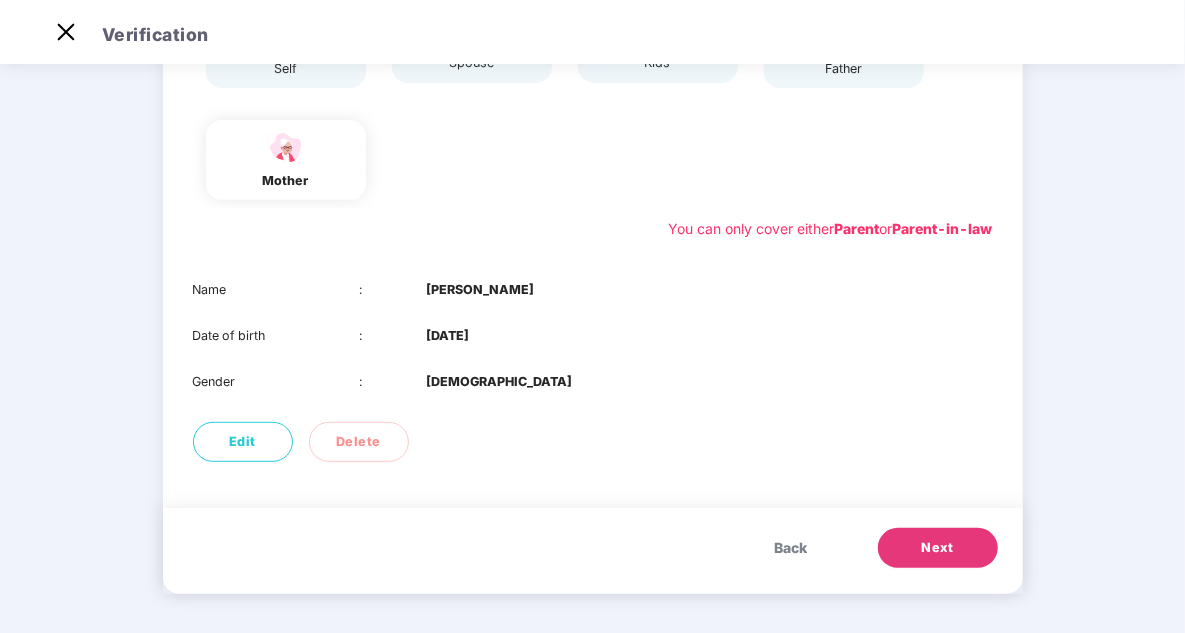 click on "Back" at bounding box center [791, 548] 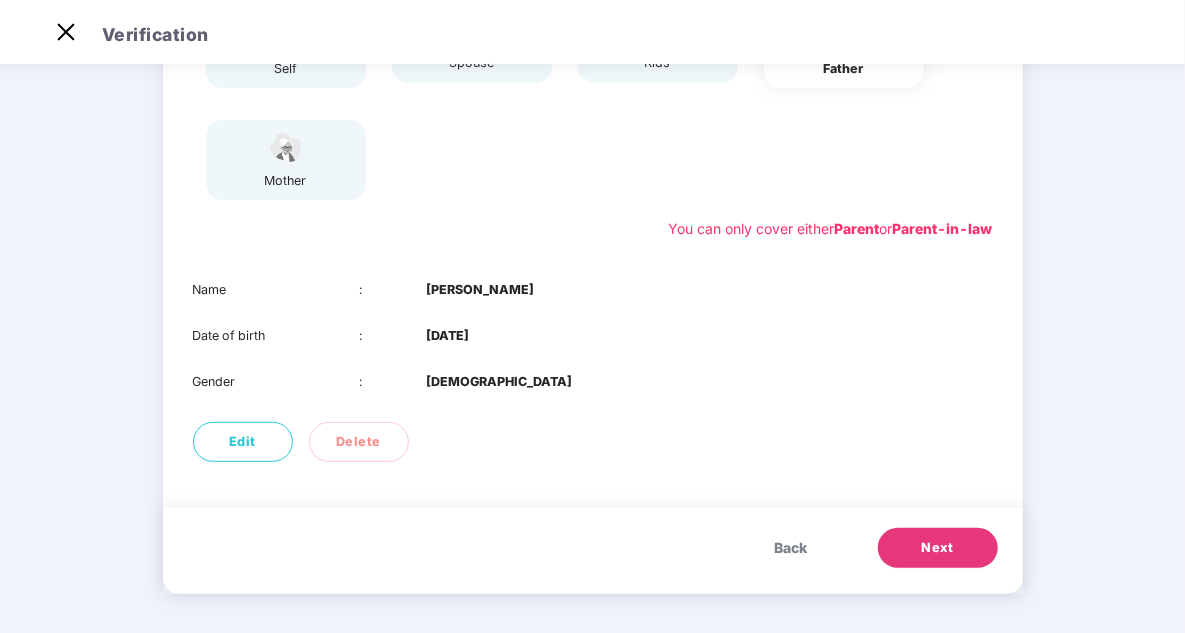 click on "Back" at bounding box center [791, 548] 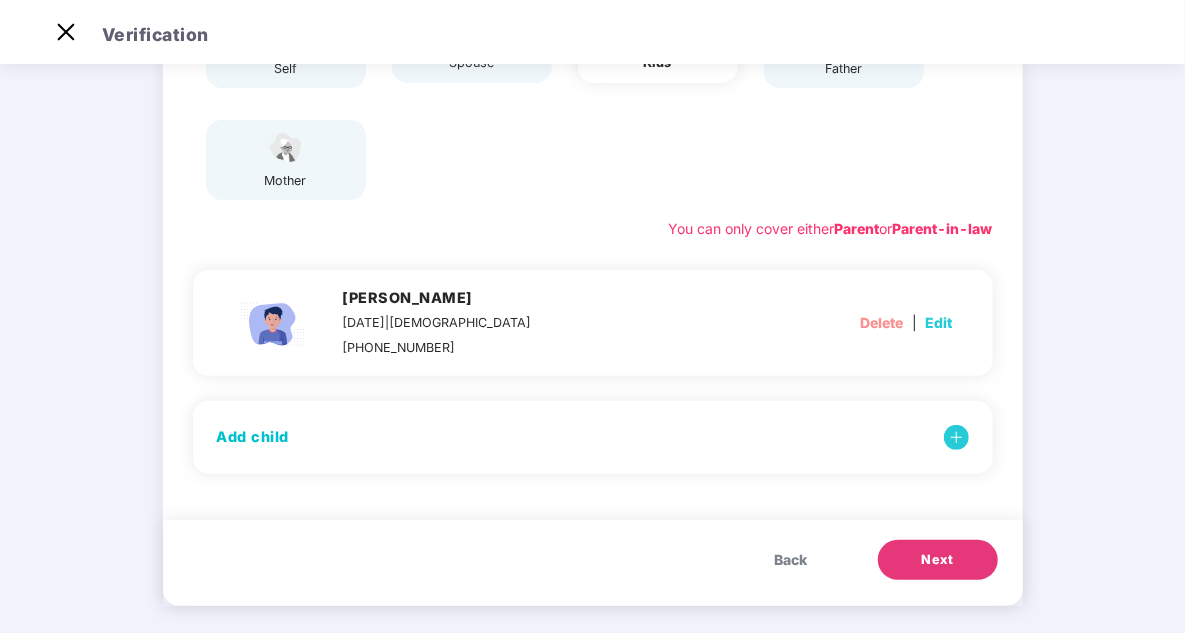 click on "Back" at bounding box center (791, 560) 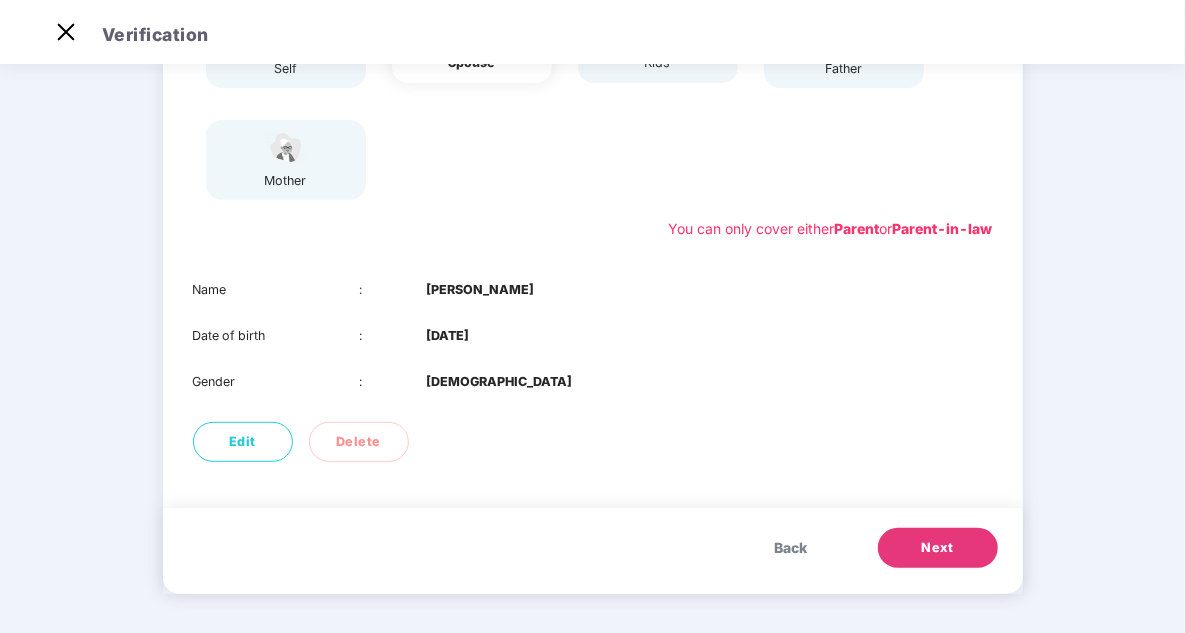 click on "Back" at bounding box center (791, 548) 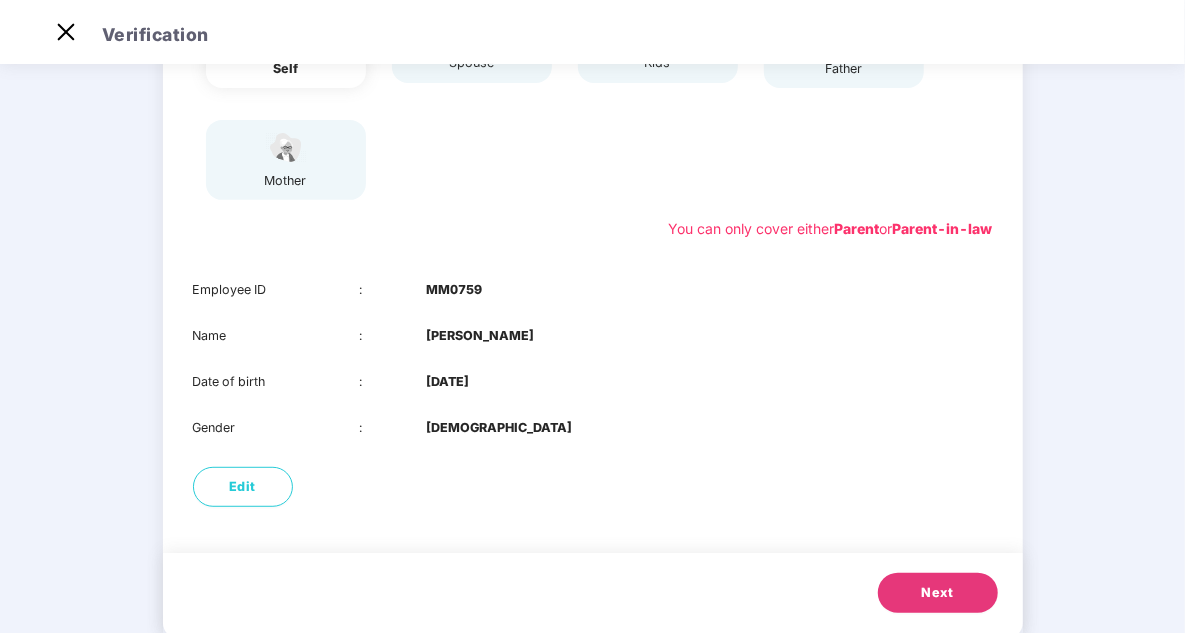 click on "Next" at bounding box center [938, 593] 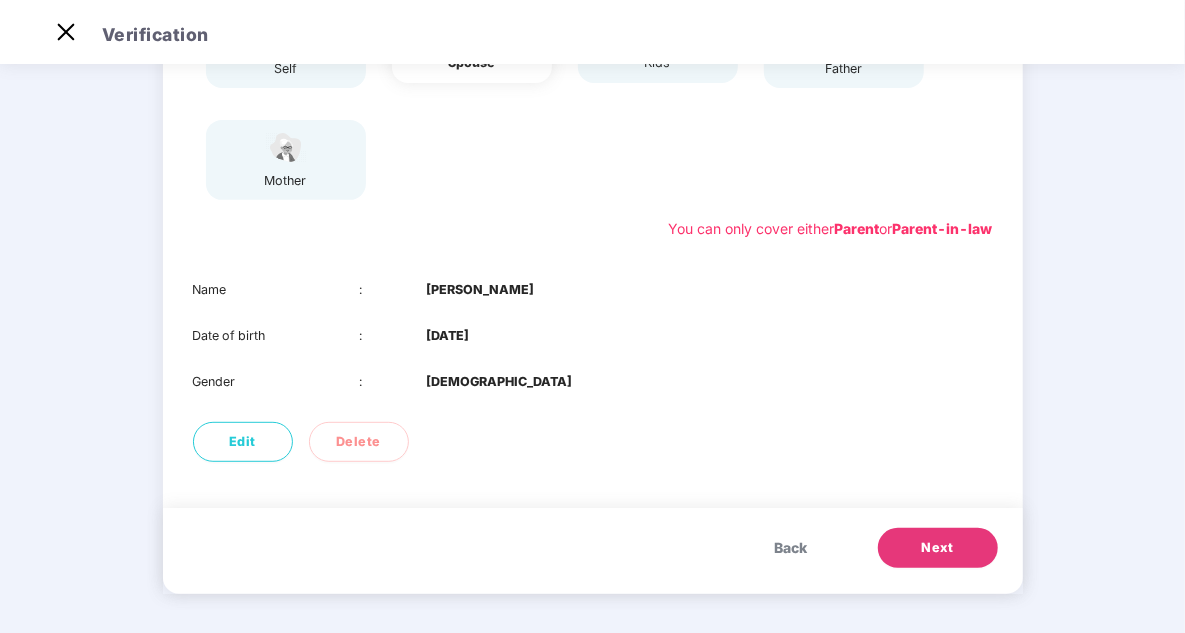 click on "Back Next" at bounding box center [593, 551] 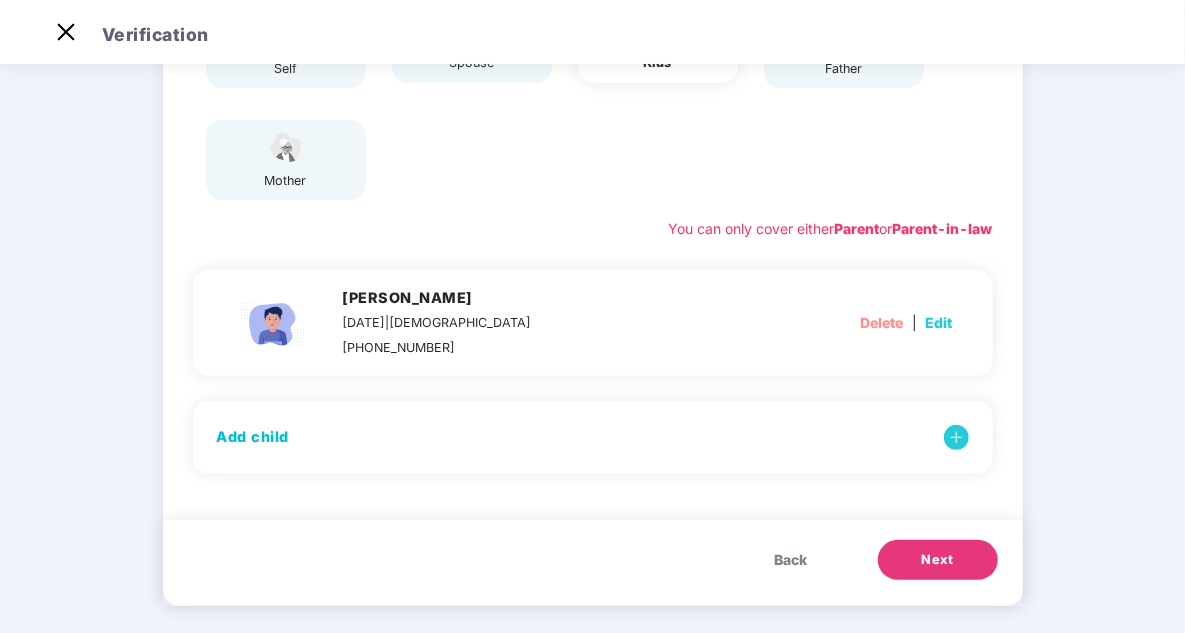 click on "Next" at bounding box center (938, 560) 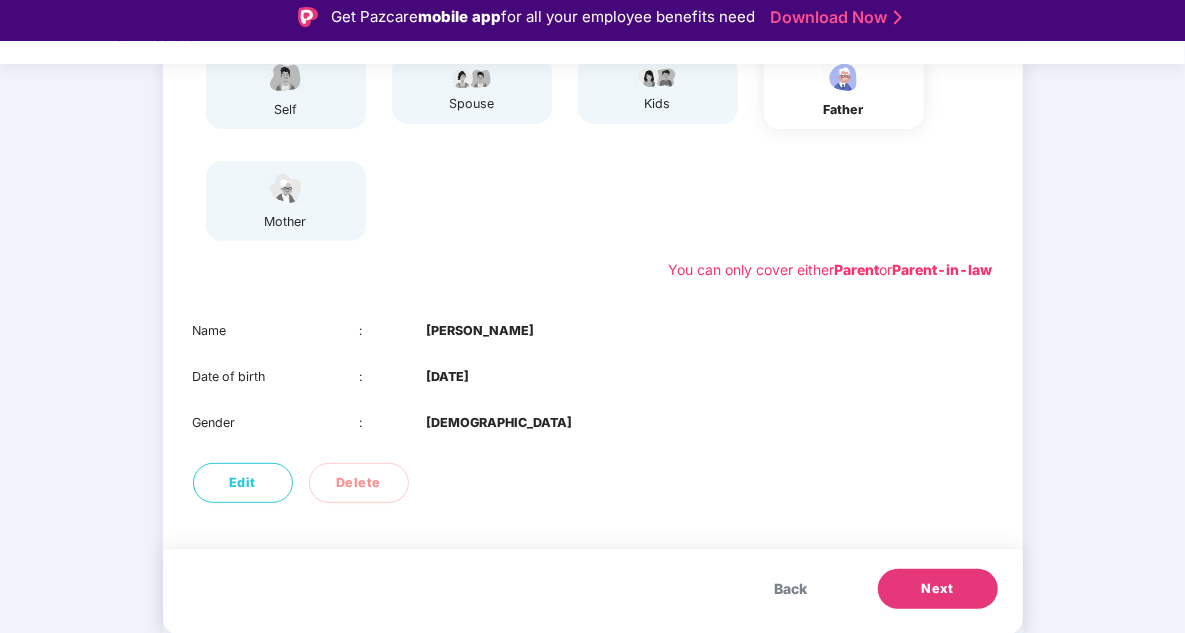 scroll, scrollTop: 0, scrollLeft: 0, axis: both 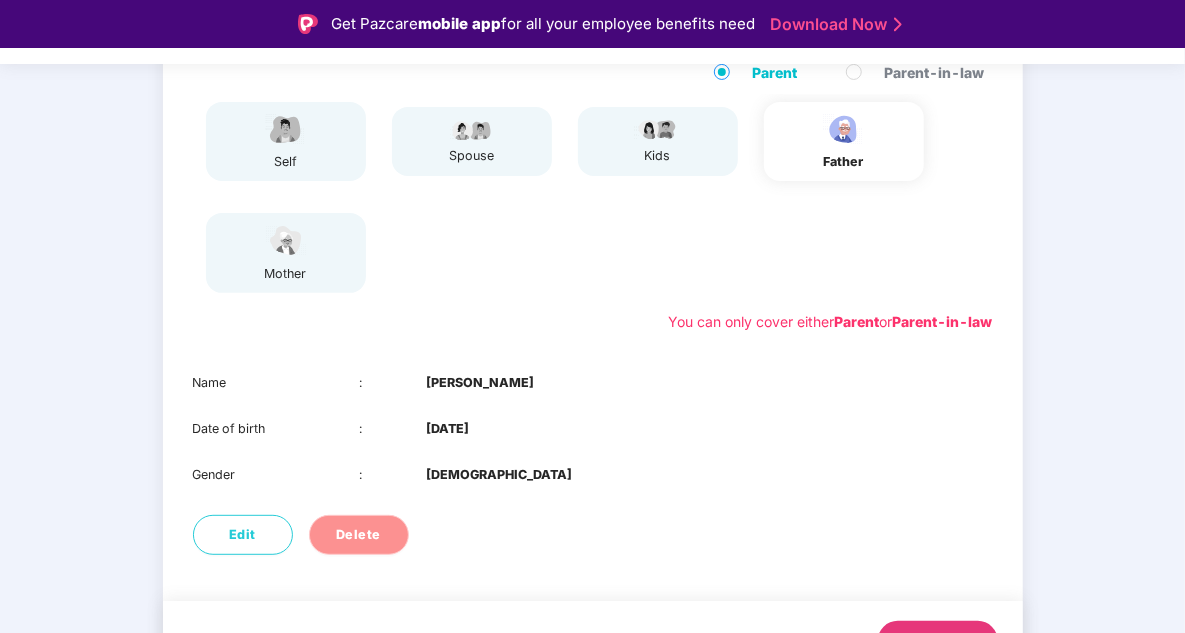 click on "Delete" at bounding box center [358, 535] 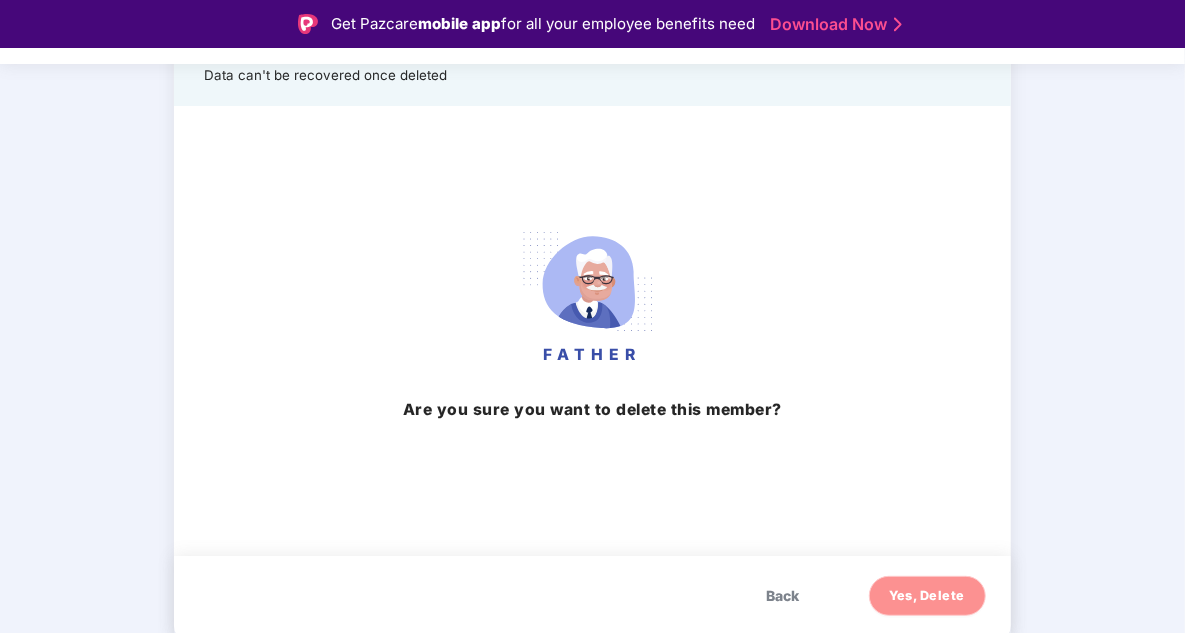 click on "Yes, Delete" at bounding box center [928, 596] 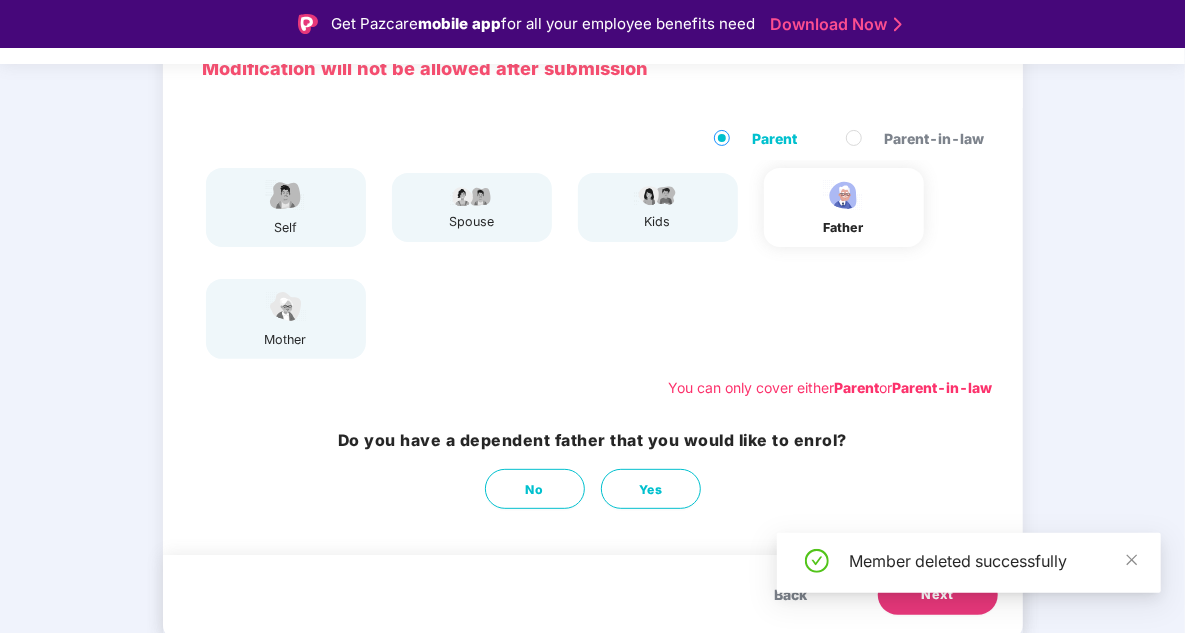 scroll, scrollTop: 160, scrollLeft: 0, axis: vertical 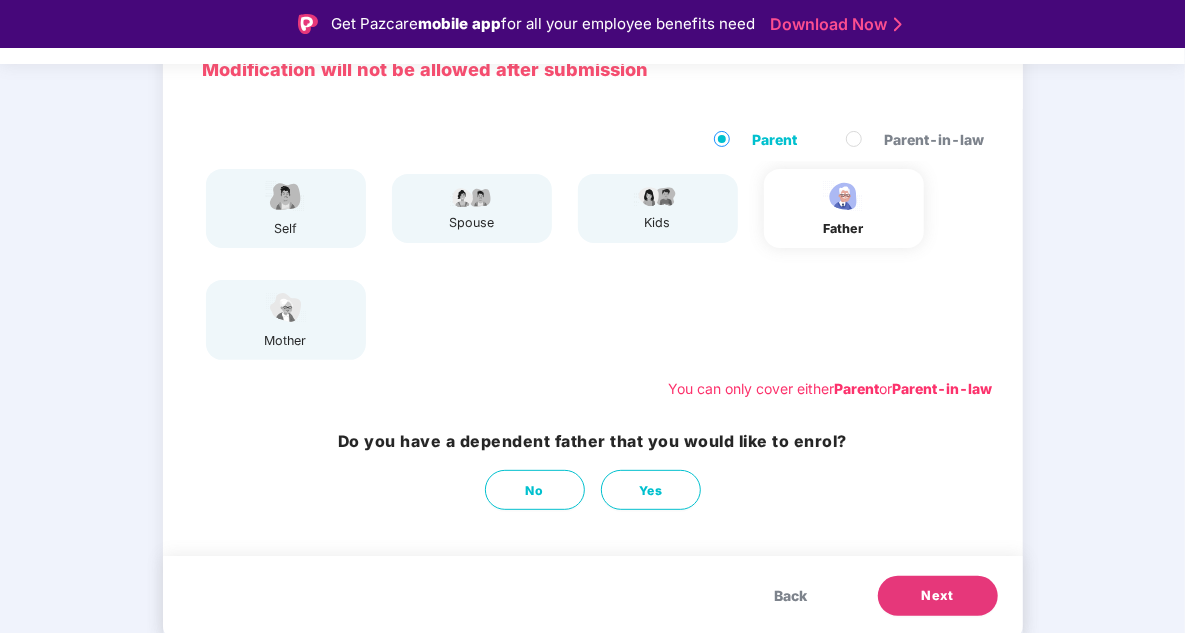 click on "Next" at bounding box center (938, 596) 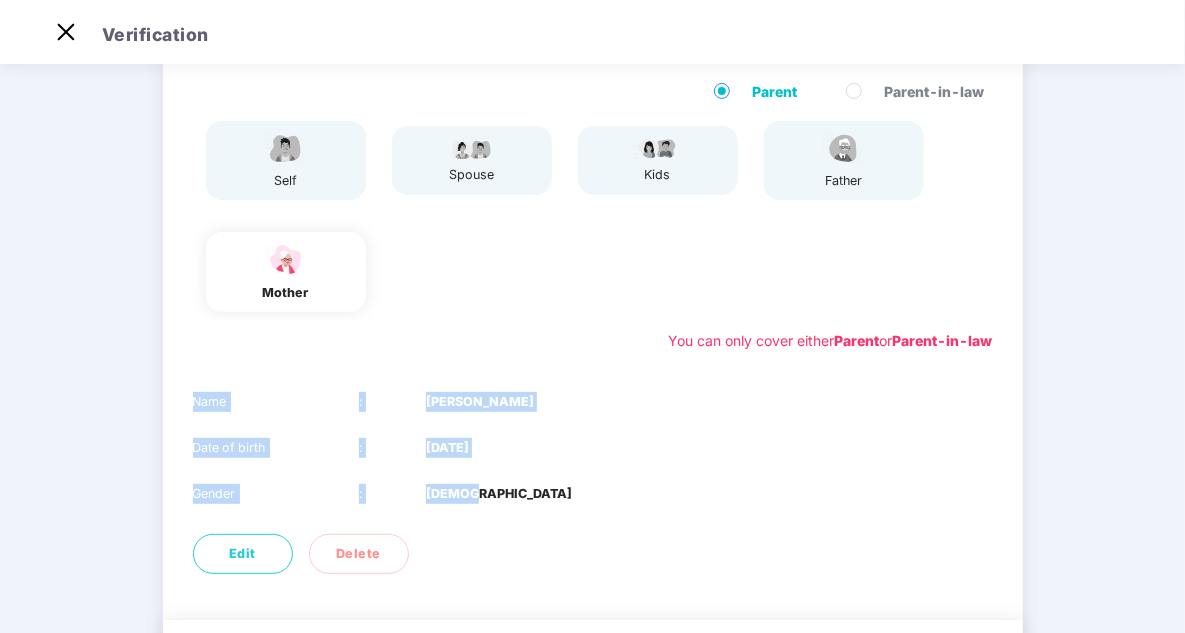 drag, startPoint x: 1182, startPoint y: 343, endPoint x: 1179, endPoint y: 516, distance: 173.02602 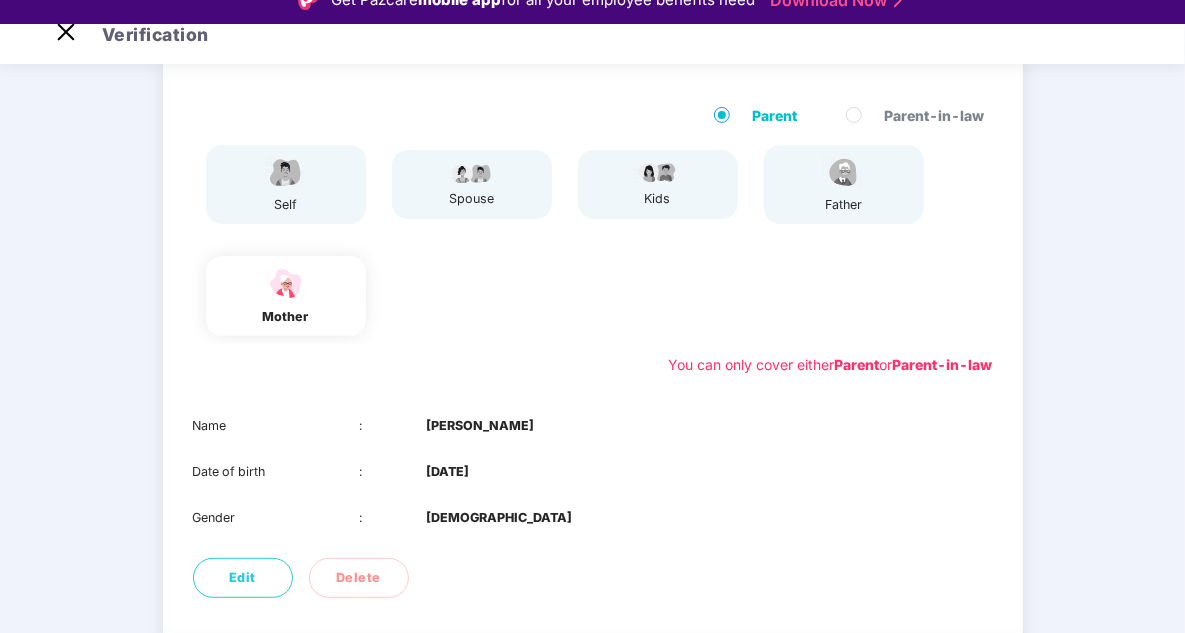 scroll, scrollTop: 48, scrollLeft: 0, axis: vertical 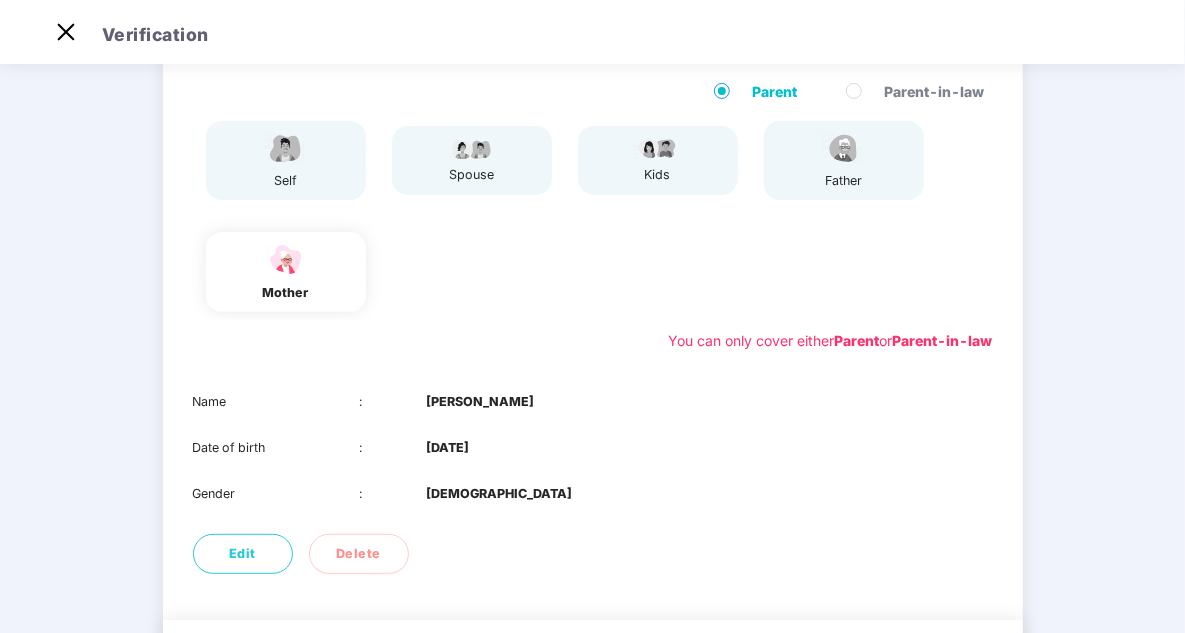 click at bounding box center (286, 148) 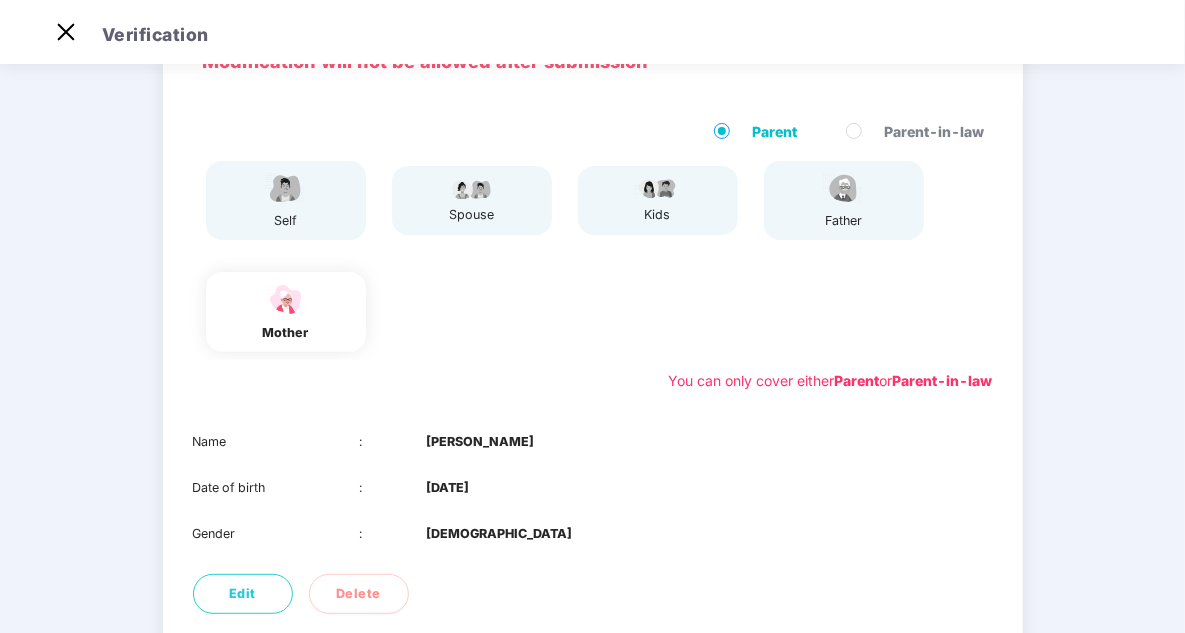 scroll, scrollTop: 0, scrollLeft: 0, axis: both 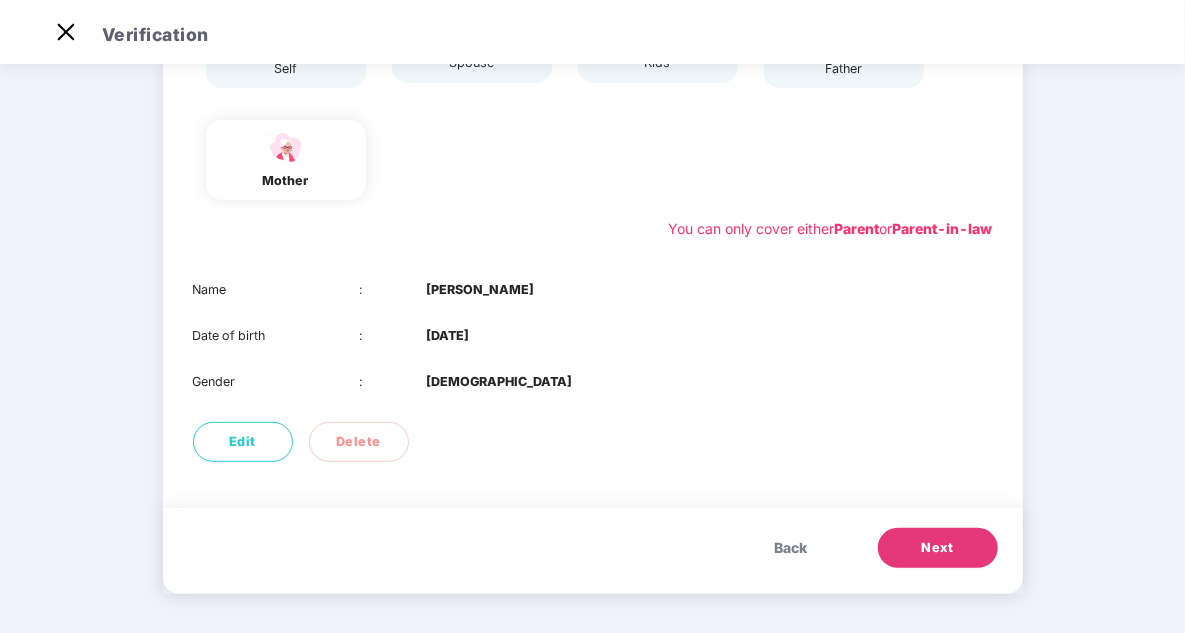 click on "Next" at bounding box center (938, 548) 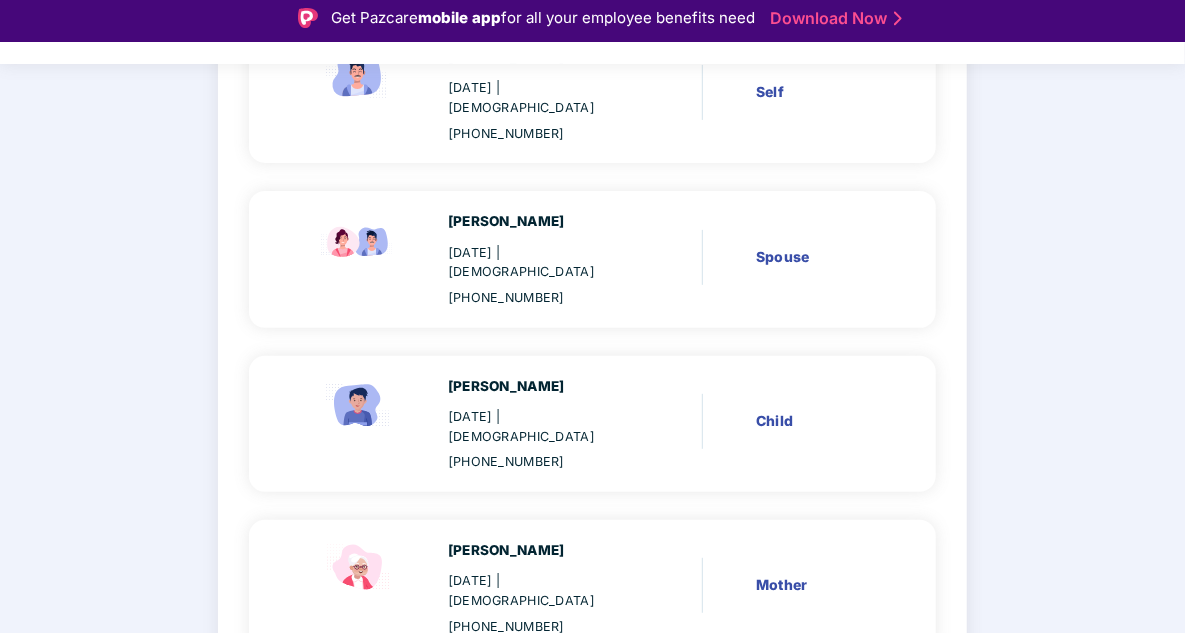scroll, scrollTop: 0, scrollLeft: 0, axis: both 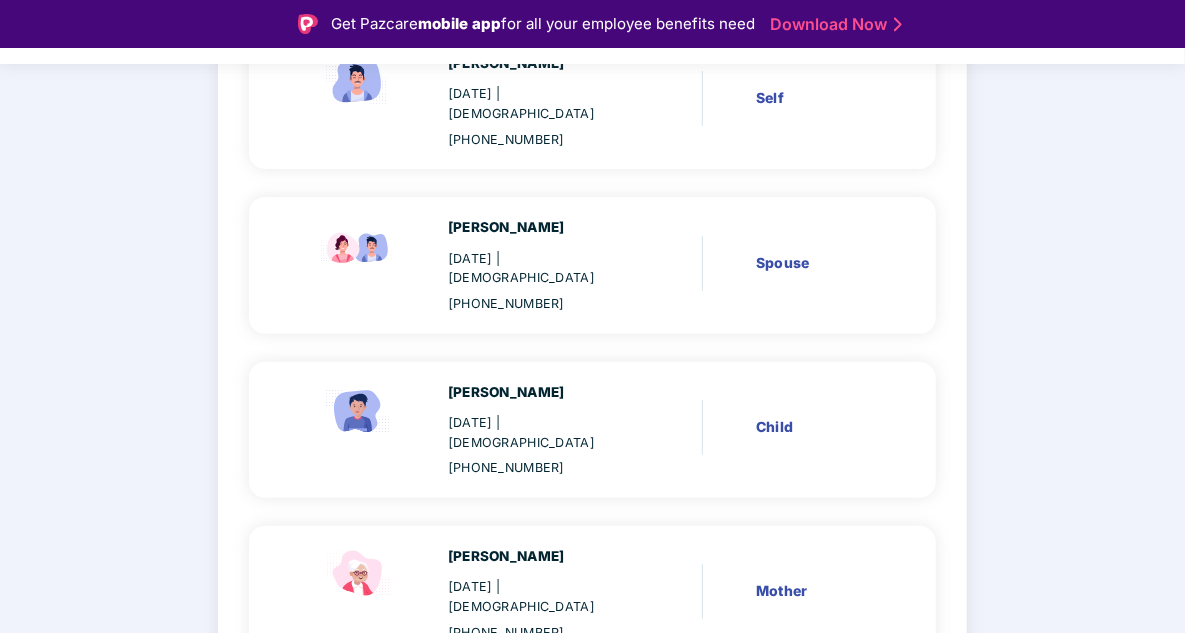 click on "Get Pazcare  mobile app  for all your employee benefits need   Download Now Verification Verify members 02 Review members 03 Submit Review members Details once submitted, can’t be changed. [PERSON_NAME] [DATE]    |    [DEMOGRAPHIC_DATA] [PHONE_NUMBER] Self [PERSON_NAME] [DATE]    |    [DEMOGRAPHIC_DATA] [PHONE_NUMBER] Spouse [PERSON_NAME] [DATE]    |    [DEMOGRAPHIC_DATA] [PHONE_NUMBER] Child [PERSON_NAME] [DATE]    |    [DEMOGRAPHIC_DATA] [PHONE_NUMBER] Mother Back   Next" at bounding box center (592, 316) 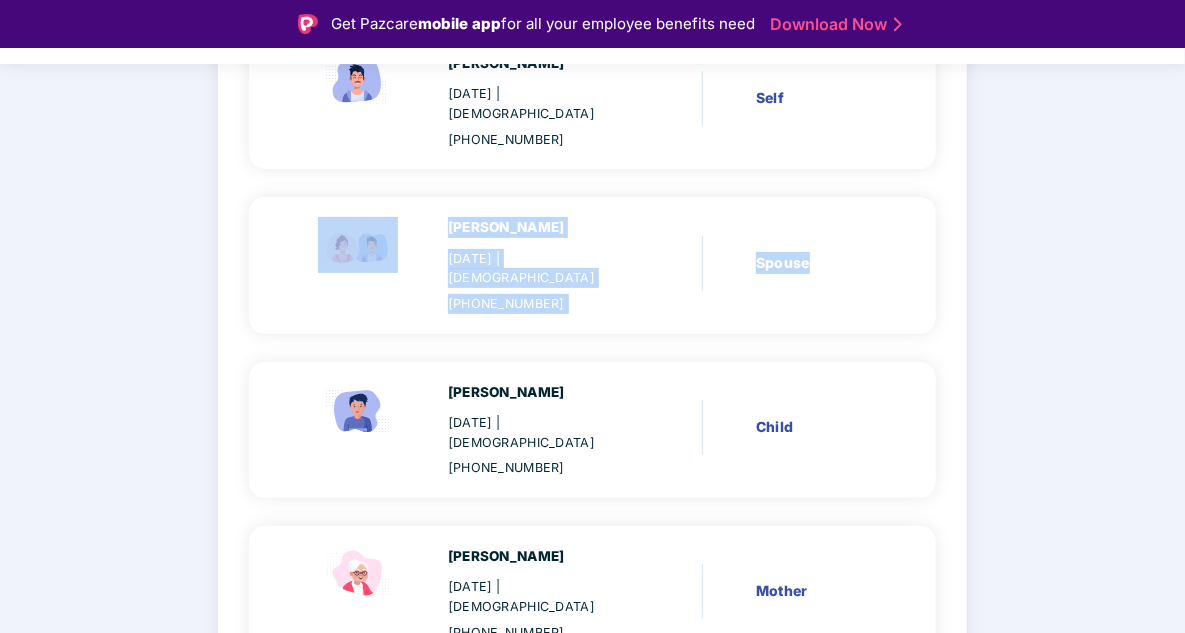 drag, startPoint x: 1079, startPoint y: 139, endPoint x: 1010, endPoint y: 159, distance: 71.8401 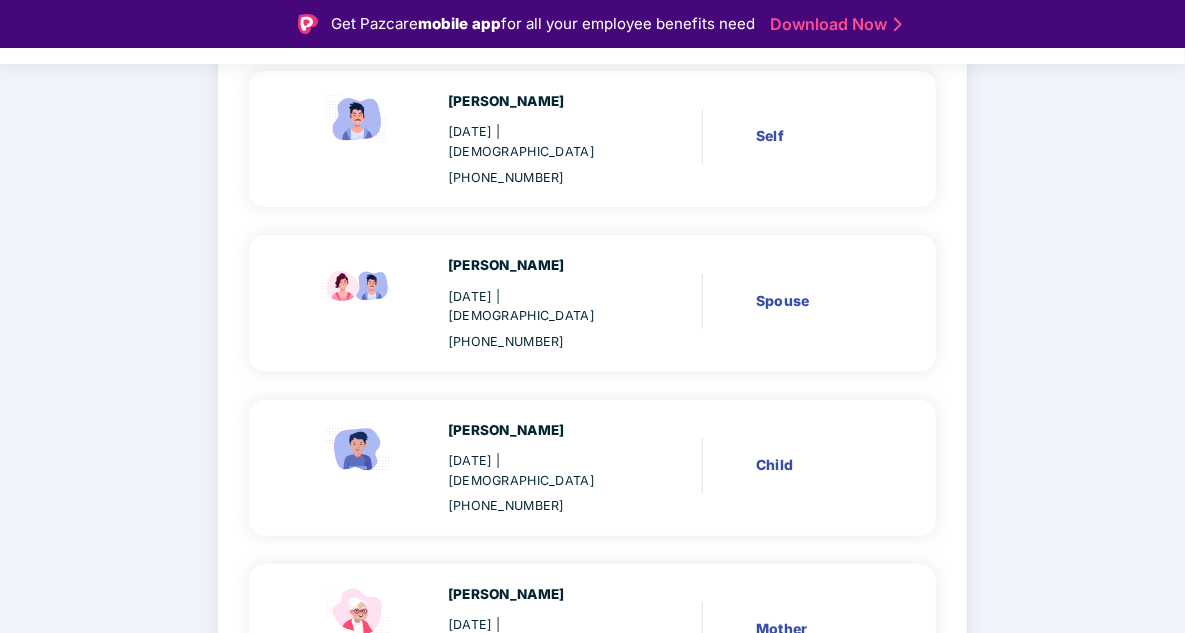 scroll, scrollTop: 280, scrollLeft: 0, axis: vertical 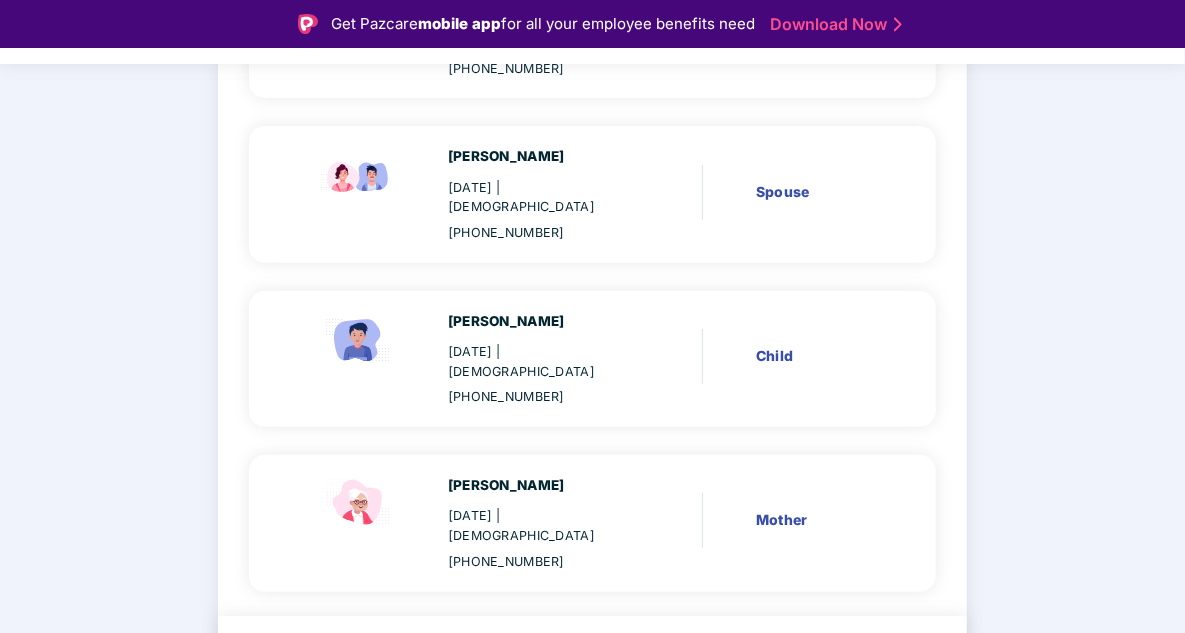 click on "Next" at bounding box center (868, 676) 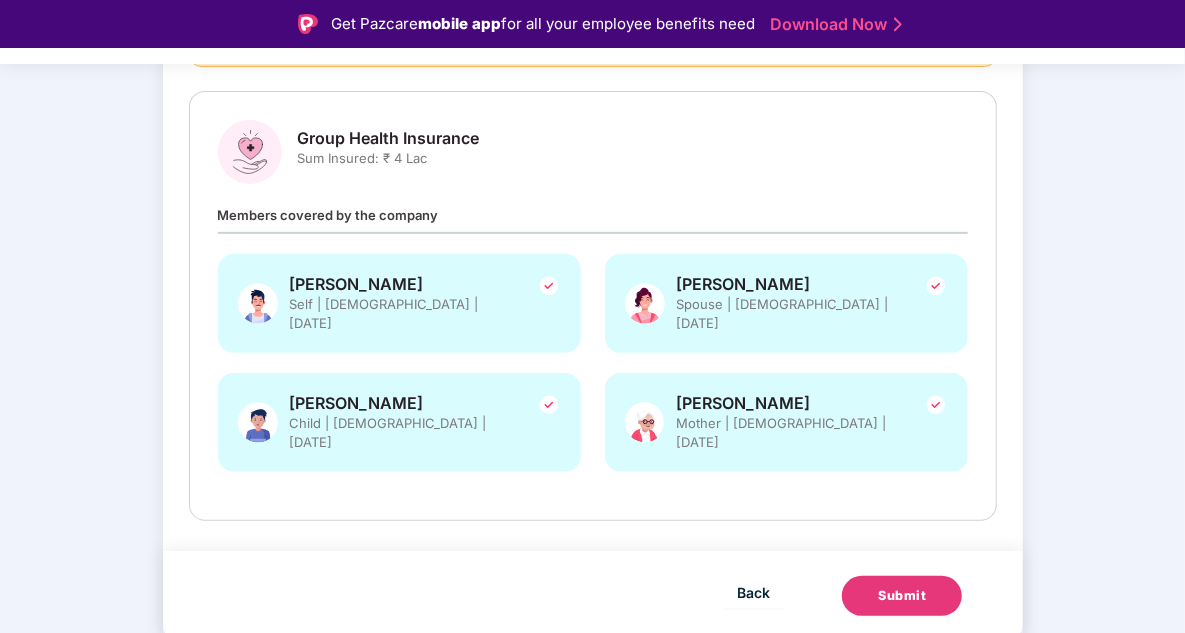 scroll, scrollTop: 216, scrollLeft: 0, axis: vertical 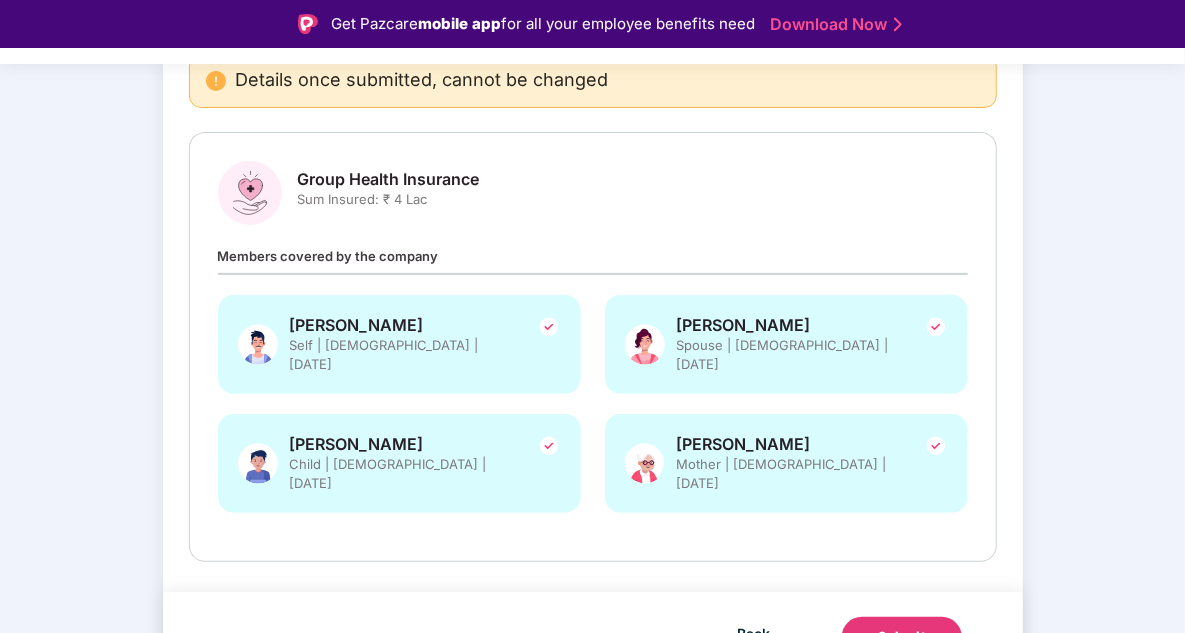 click on "Submit" at bounding box center (902, 637) 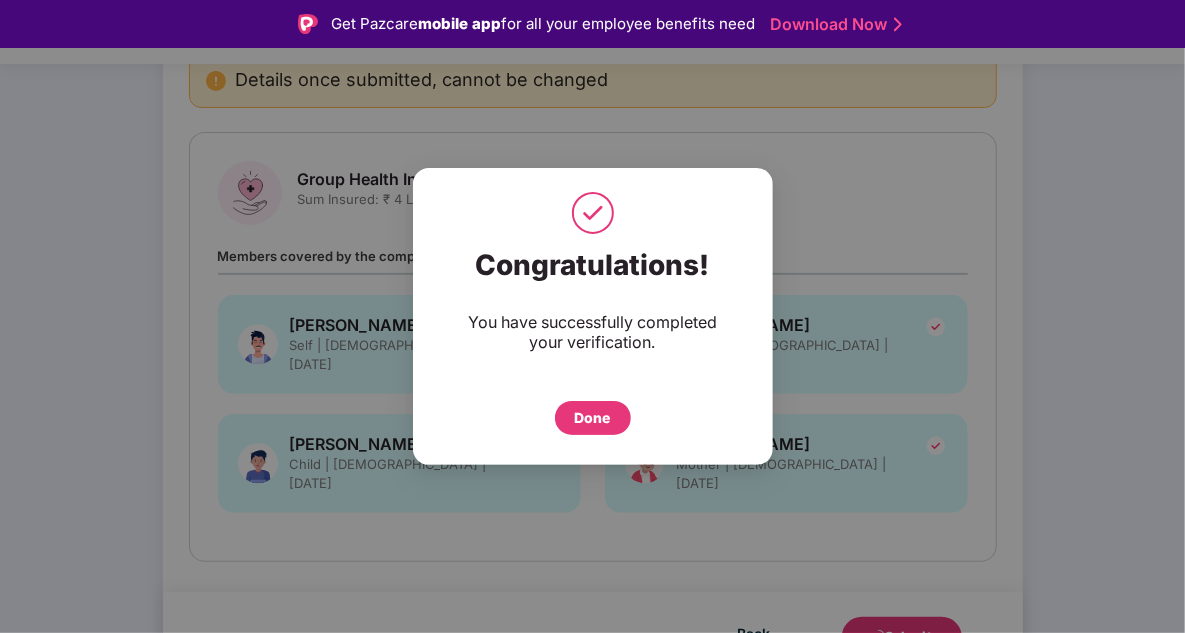 click on "Done" at bounding box center (593, 418) 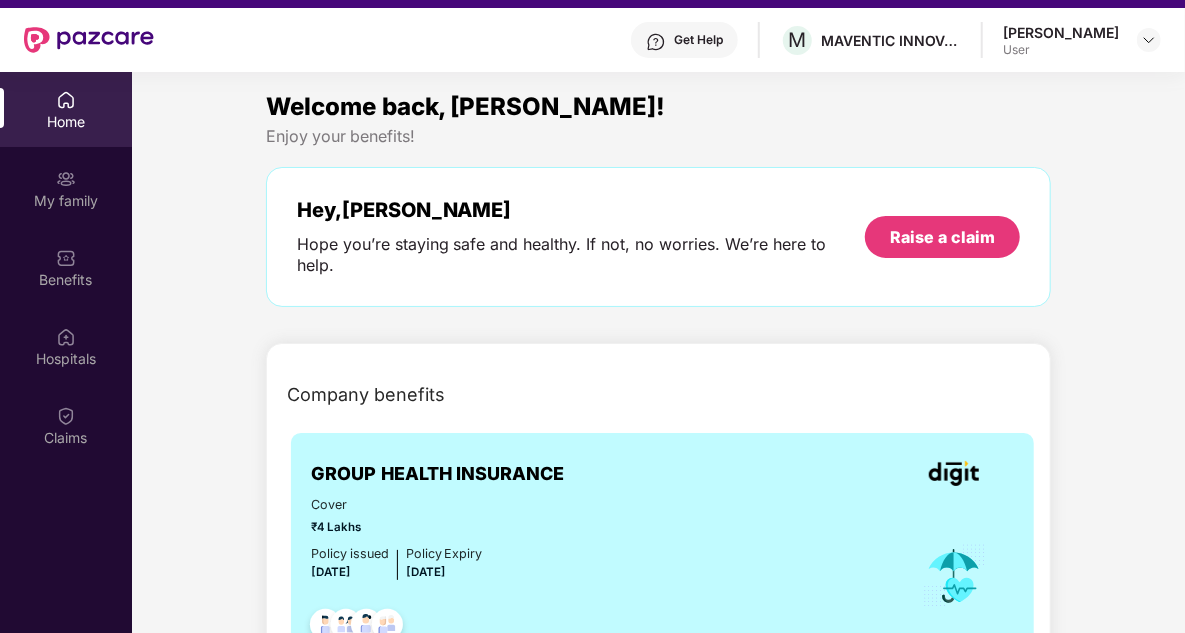 scroll, scrollTop: 112, scrollLeft: 0, axis: vertical 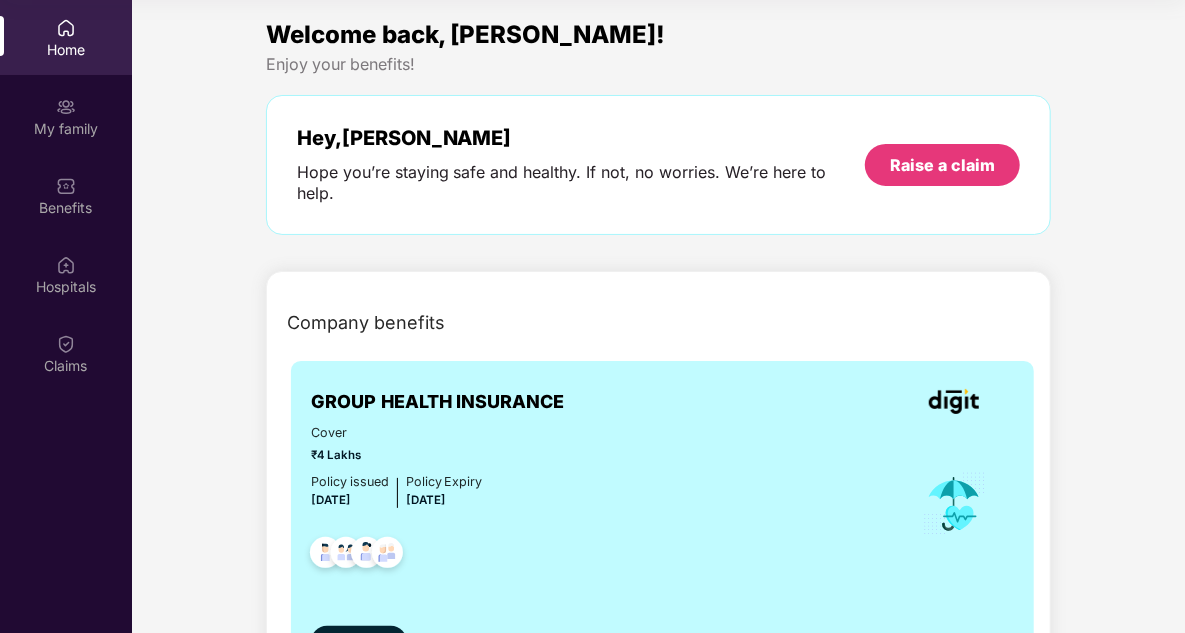 click on "View details" at bounding box center (359, 641) 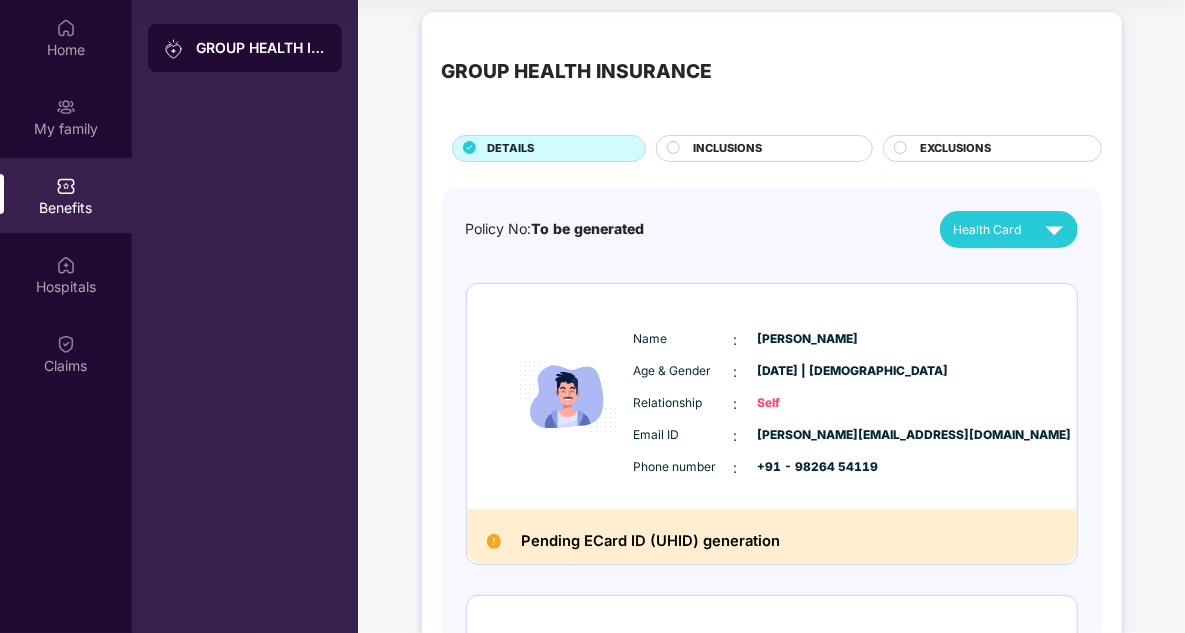scroll, scrollTop: 0, scrollLeft: 0, axis: both 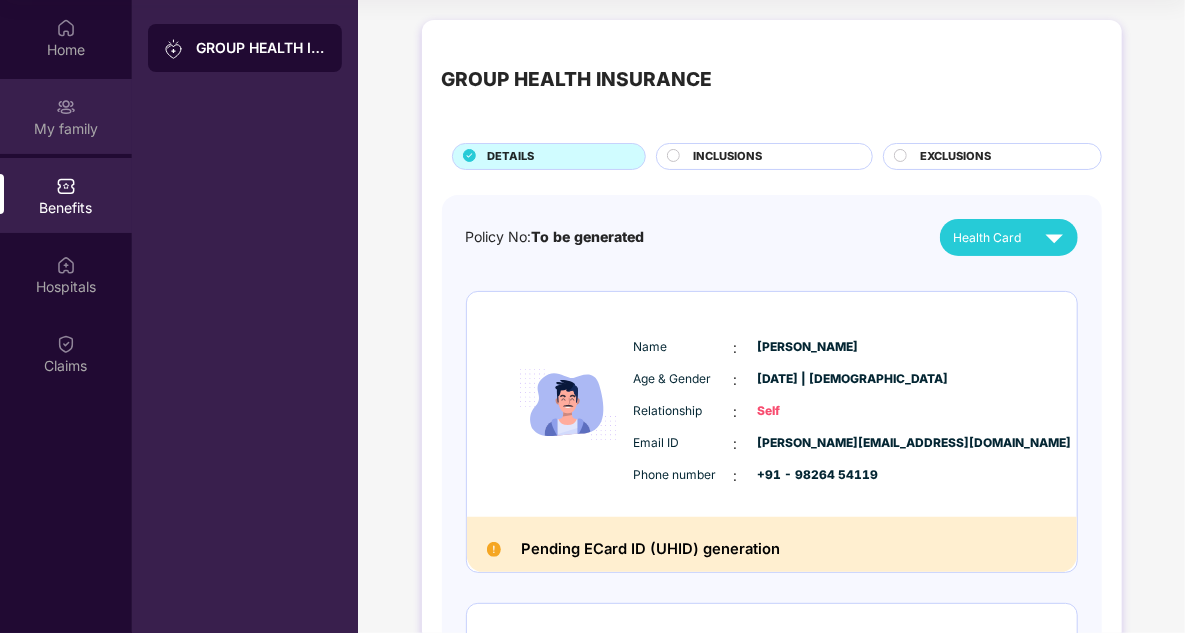 click on "My family" at bounding box center [66, 129] 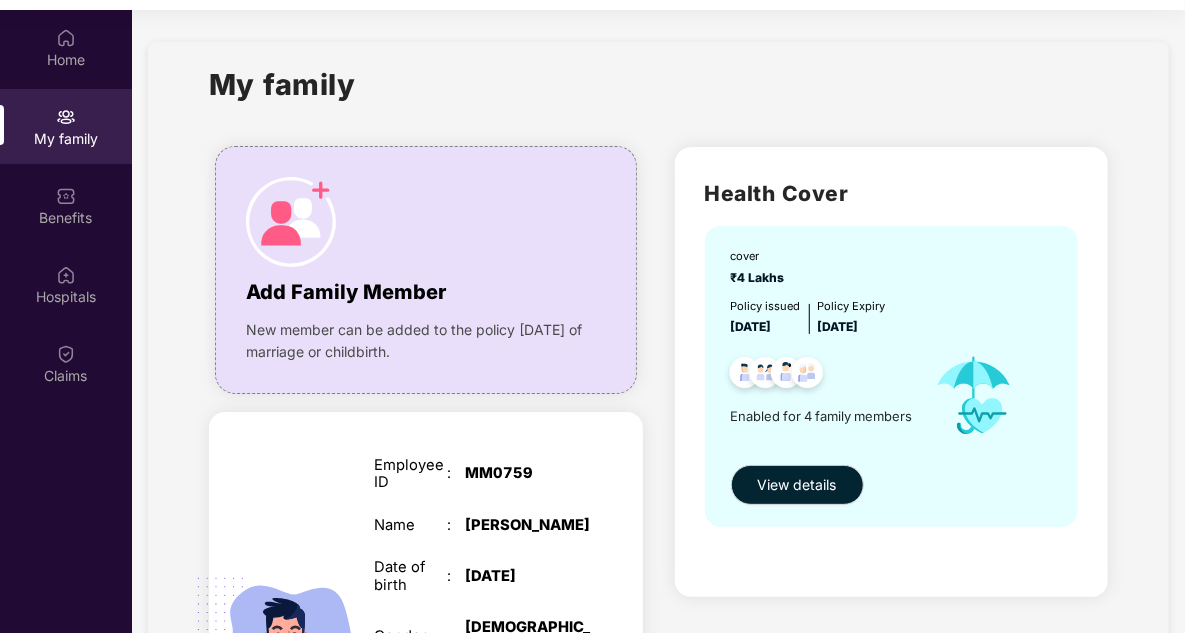 scroll, scrollTop: 112, scrollLeft: 0, axis: vertical 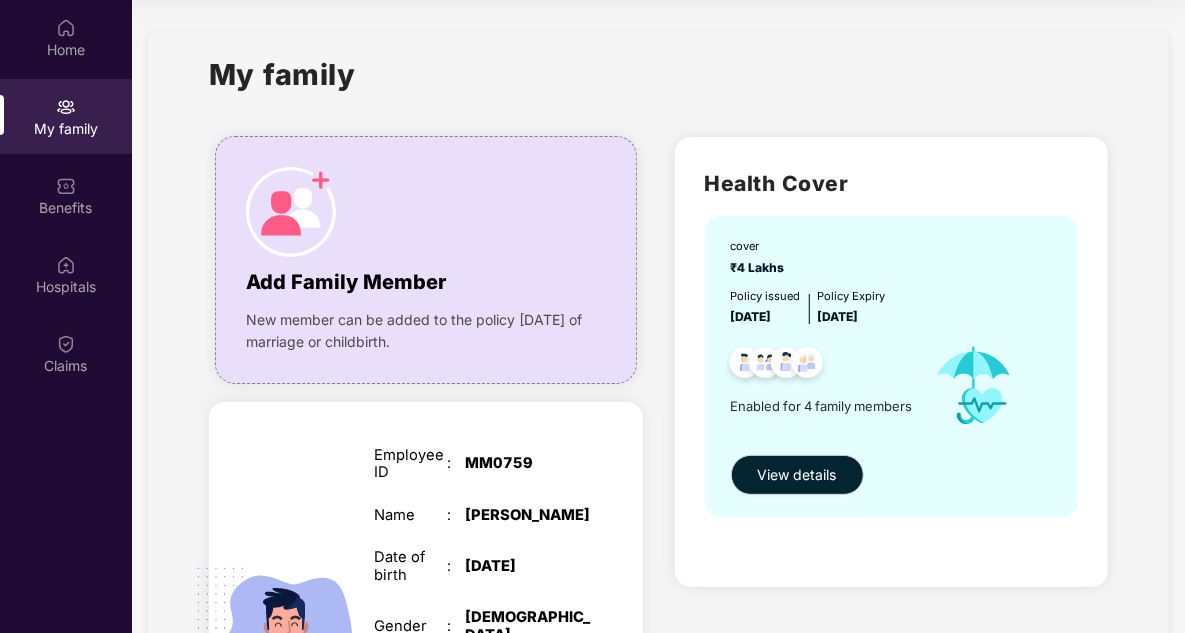 click on "My family   Add Family Member New member can be added to the policy within 30 days of marriage or childbirth. SELF Employee ID : MM0759 Name : Sourabh Muke Date of birth : 28 May 1983 Gender : MALE Email ID : sourabh@maventic.com Mobile number : +919826454119 Benefits : GMC SPOUSE Name : Ranjana Muke Date of birth : 19 July 1987 Gender : FEMALE Benefits : GMC CHILD Name : Mihir Muke Date of birth : 08 Dec 2020 Gender : MALE Benefits : GMC MOTHER Name : Neelima Muke Date of birth : 15 Mar 1959 Gender : FEMALE Benefits : GMC   Health Cover    cover ₹4 Lakhs    Policy issued 01 July 2025 Policy Expiry 30 June 2026 Enabled for 4 family members View details" at bounding box center [658, 987] 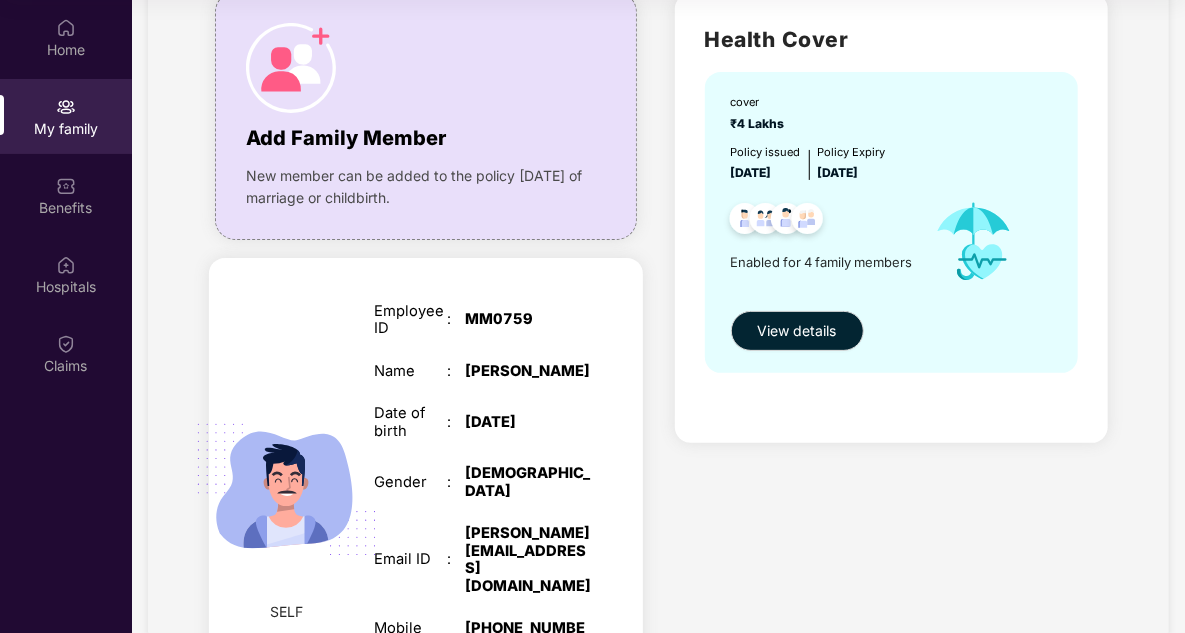 scroll, scrollTop: 18, scrollLeft: 0, axis: vertical 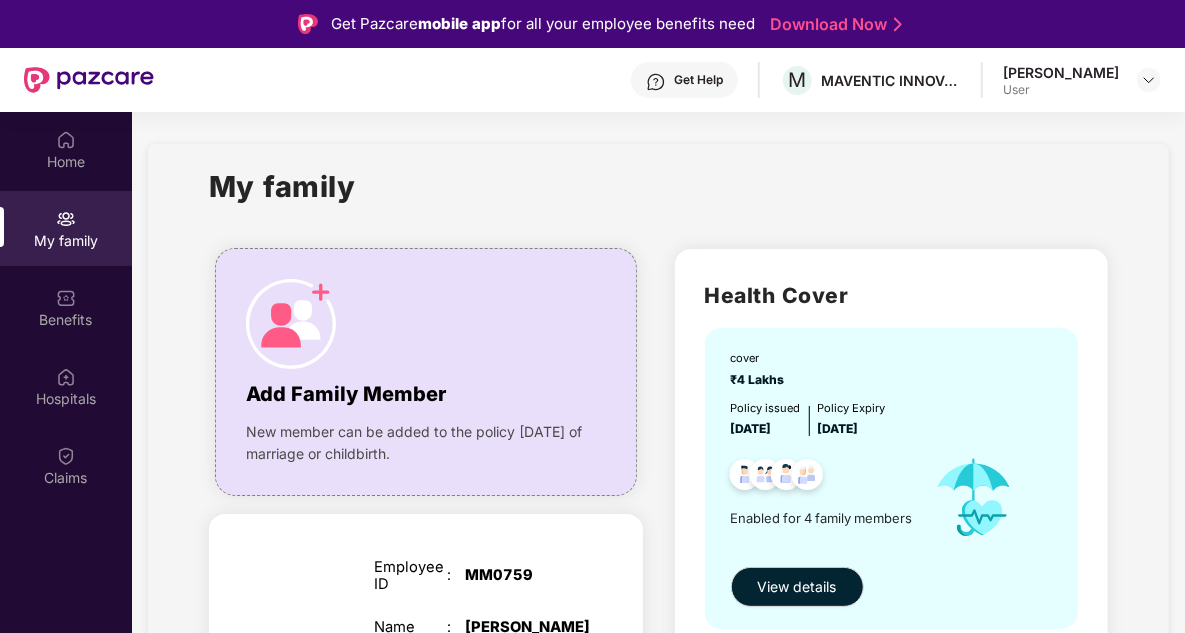 click on "My family   Add Family Member New member can be added to the policy within 30 days of marriage or childbirth. SELF Employee ID : MM0759 Name : Sourabh Muke Date of birth : 28 May 1983 Gender : MALE Email ID : sourabh@maventic.com Mobile number : +919826454119 Benefits : GMC SPOUSE Name : Ranjana Muke Date of birth : 19 July 1987 Gender : FEMALE Benefits : GMC CHILD Name : Mihir Muke Date of birth : 08 Dec 2020 Gender : MALE Benefits : GMC MOTHER Name : Neelima Muke Date of birth : 15 Mar 1959 Gender : FEMALE Benefits : GMC   Health Cover    cover ₹4 Lakhs    Policy issued 01 July 2025 Policy Expiry 30 June 2026 Enabled for 4 family members View details" at bounding box center [658, 1099] 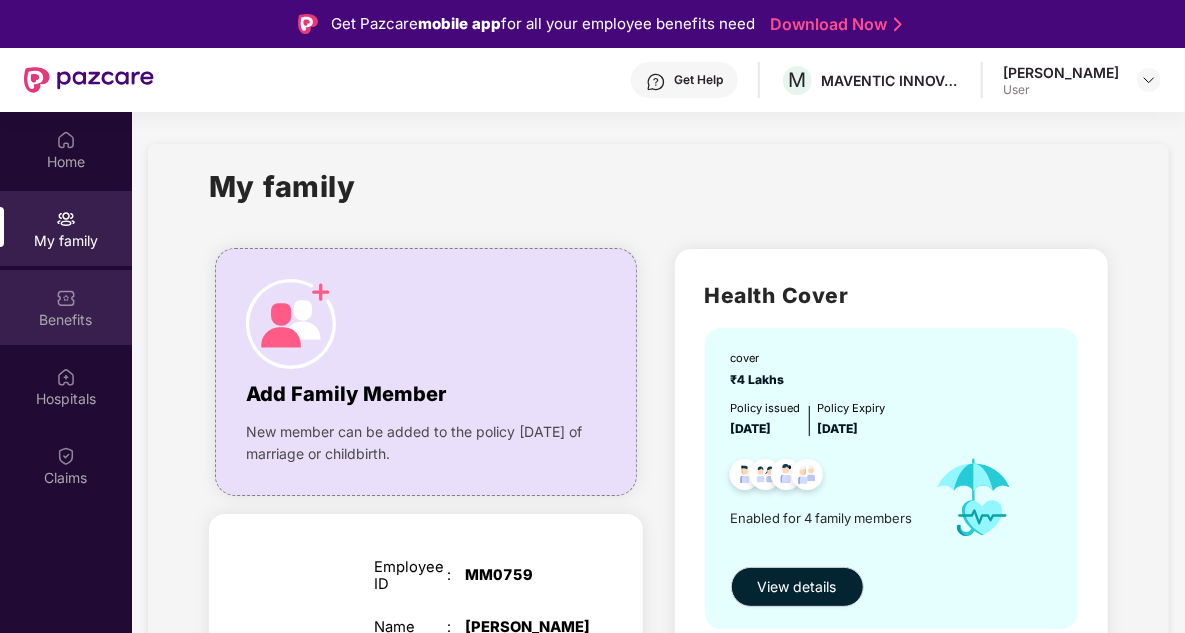 click at bounding box center [66, 298] 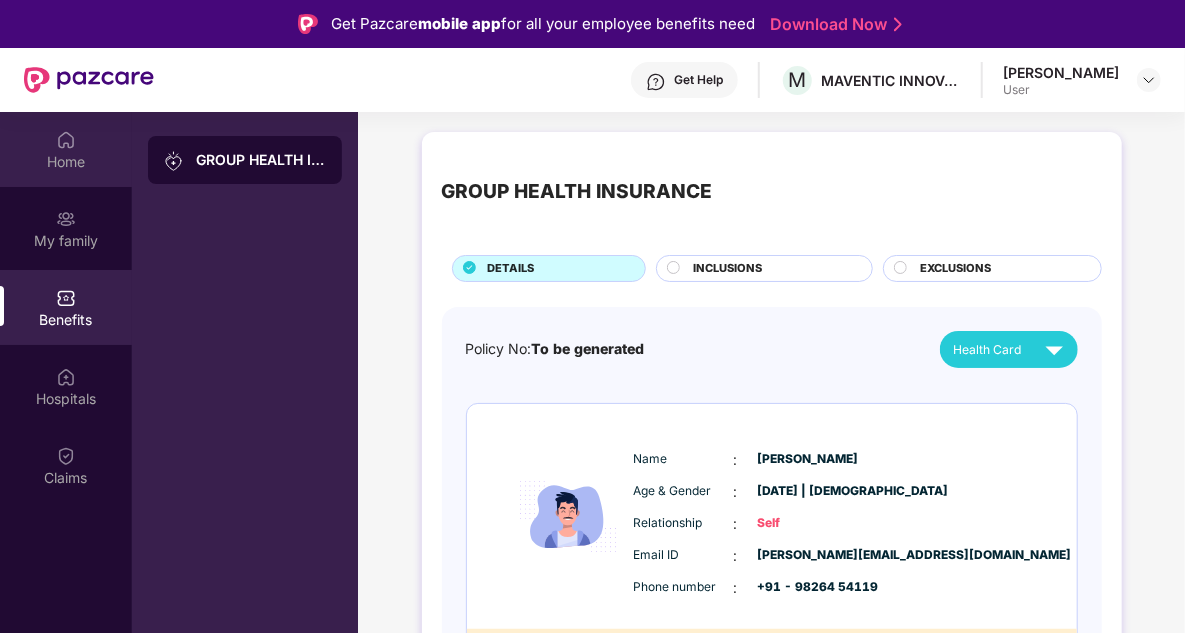click on "Home" at bounding box center (66, 162) 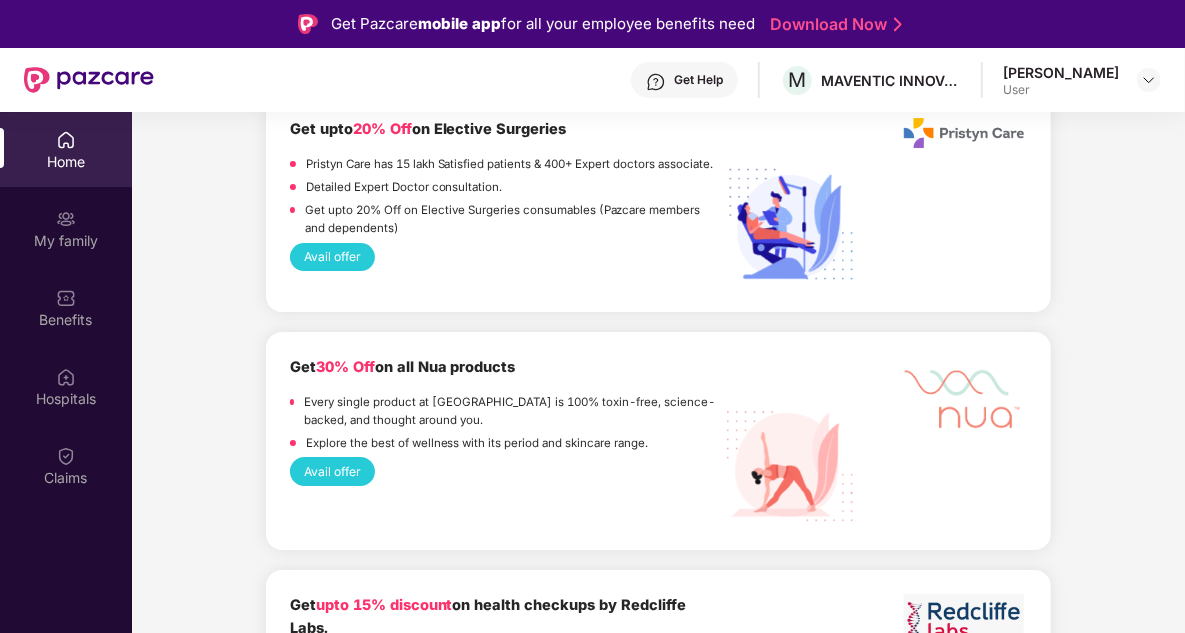 scroll, scrollTop: 3320, scrollLeft: 0, axis: vertical 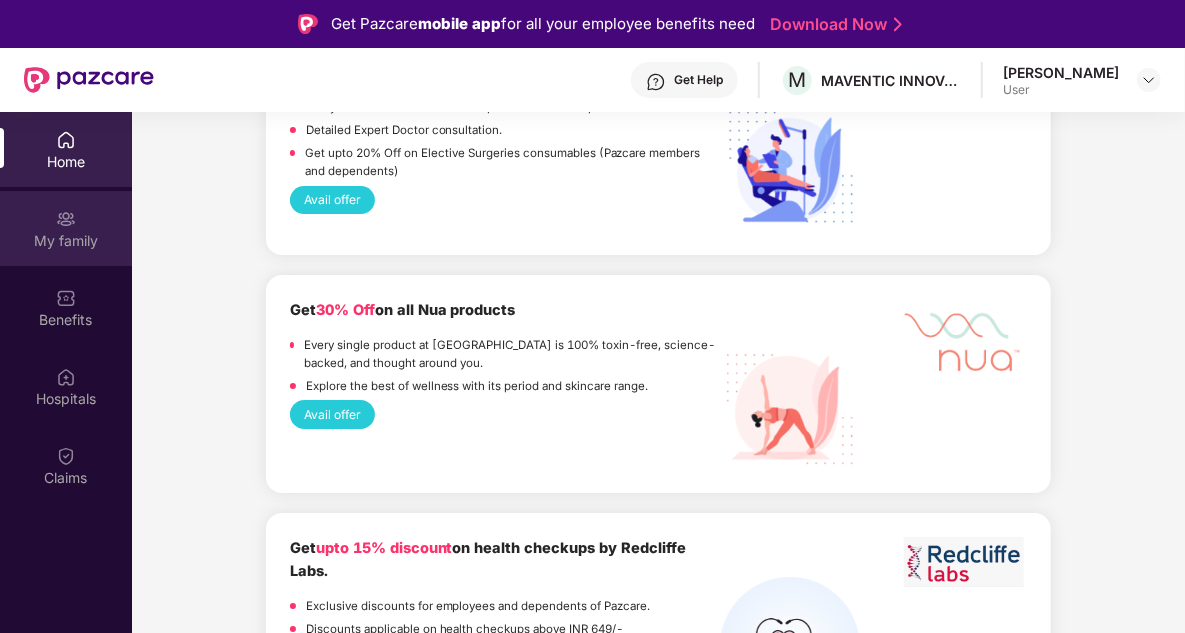 click at bounding box center (66, 219) 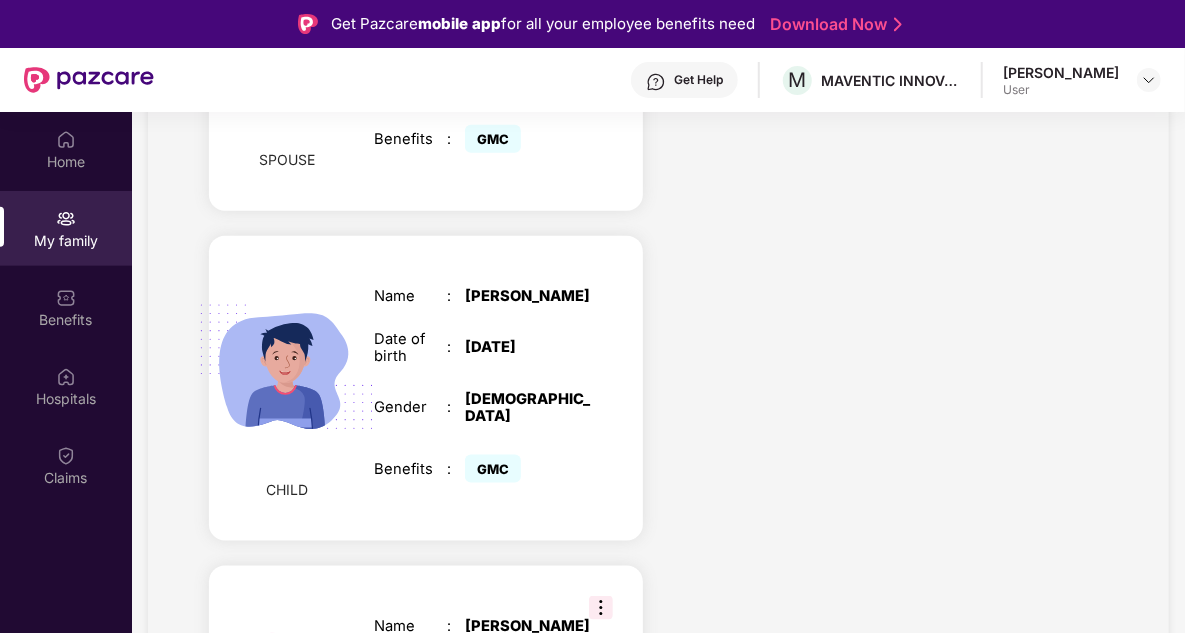 scroll, scrollTop: 1270, scrollLeft: 0, axis: vertical 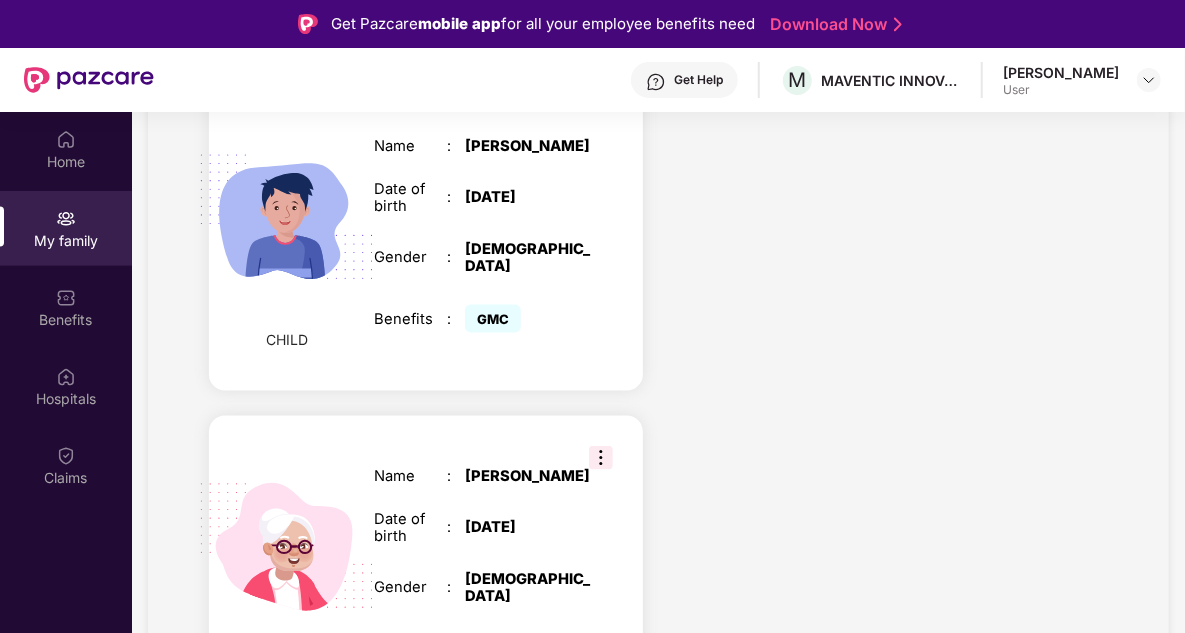 click on "Health Cover    cover ₹4 Lakhs    Policy issued 01 July 2025 Policy Expiry 30 June 2026 Enabled for 4 family members View details" at bounding box center (892, -155) 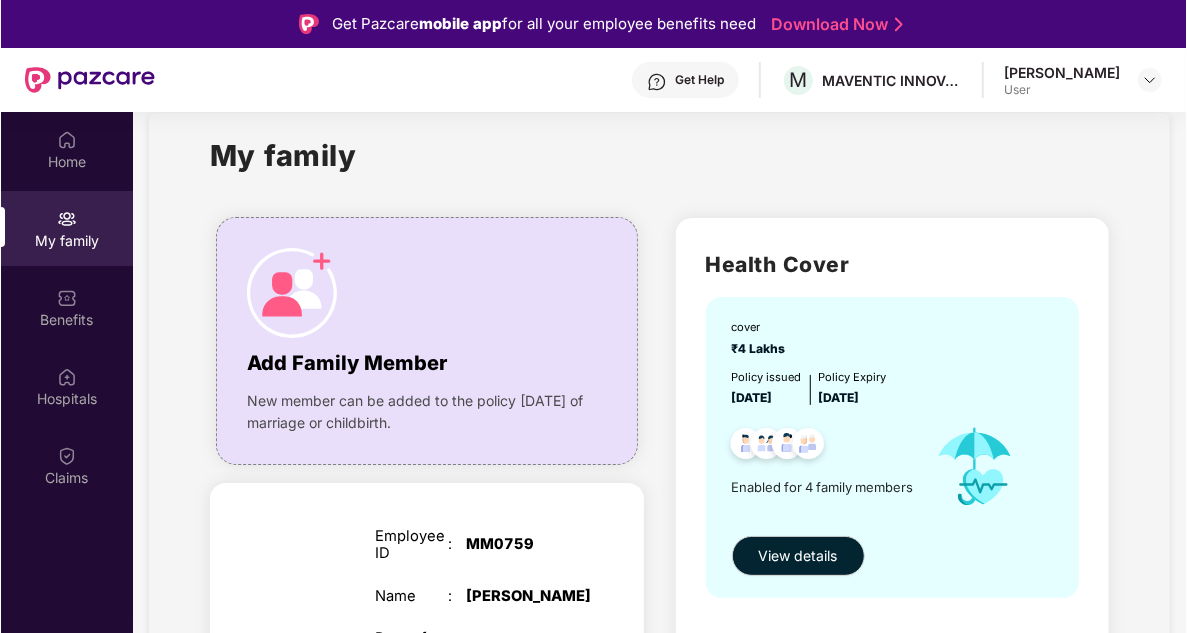 scroll, scrollTop: 0, scrollLeft: 0, axis: both 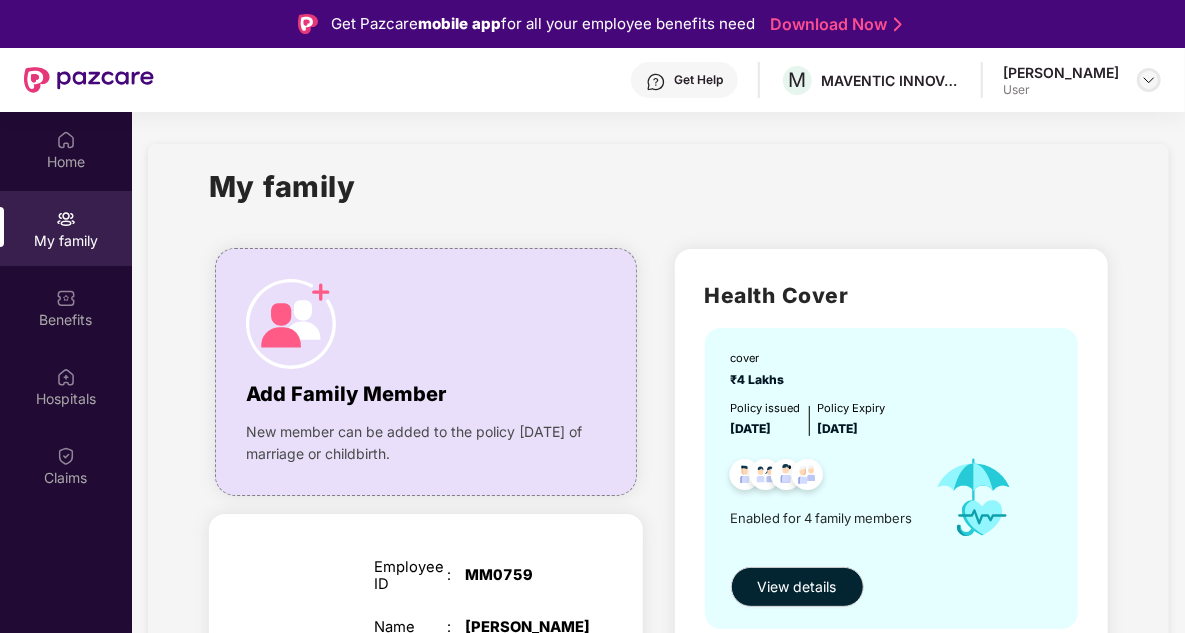 click at bounding box center (1149, 80) 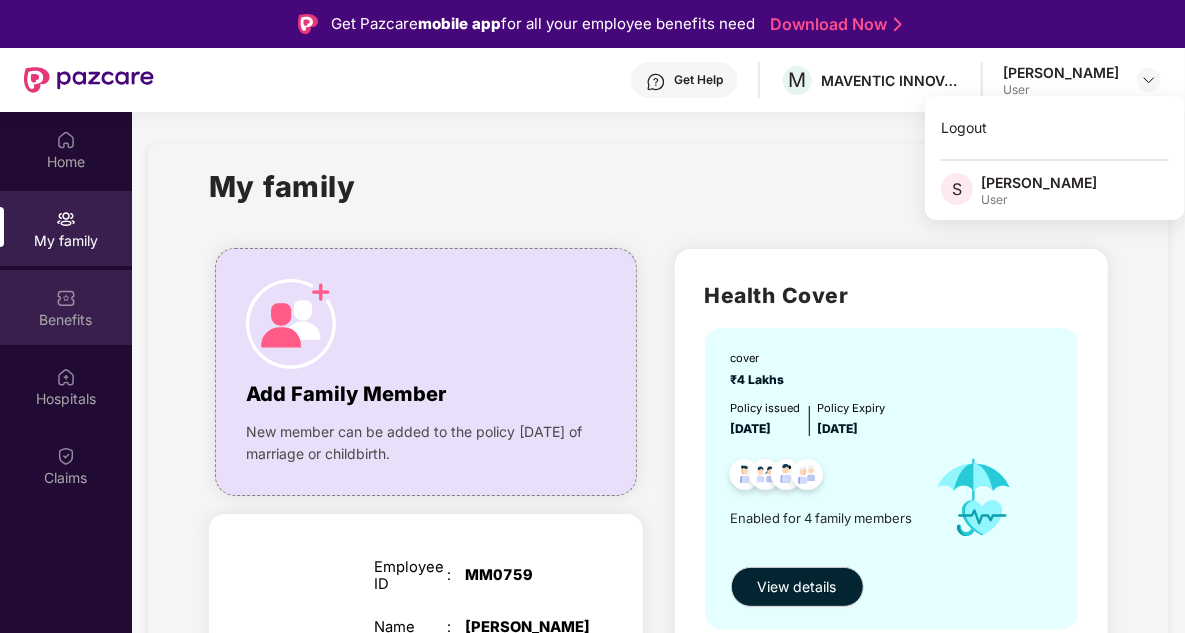 click on "Benefits" at bounding box center (66, 307) 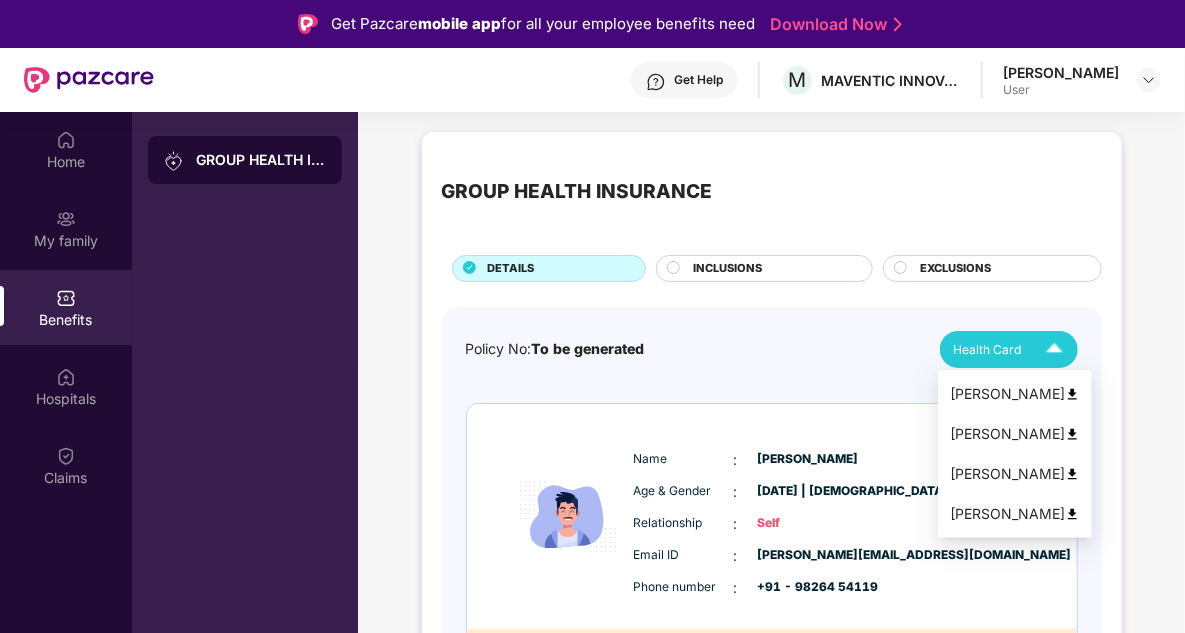 click at bounding box center [1054, 349] 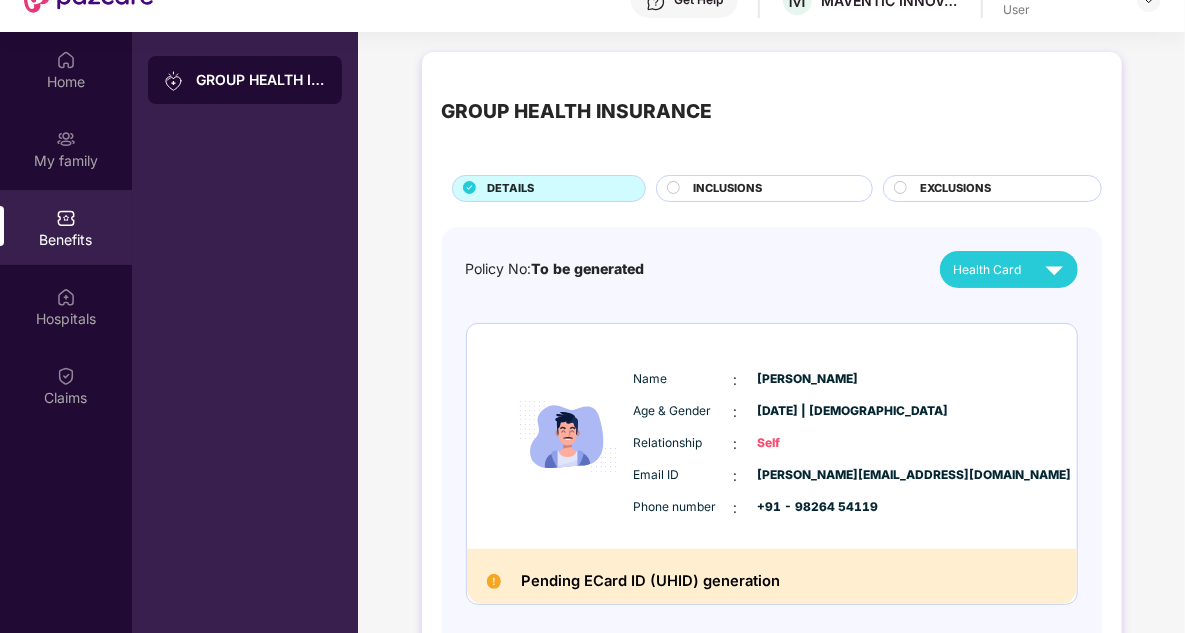 scroll, scrollTop: 112, scrollLeft: 0, axis: vertical 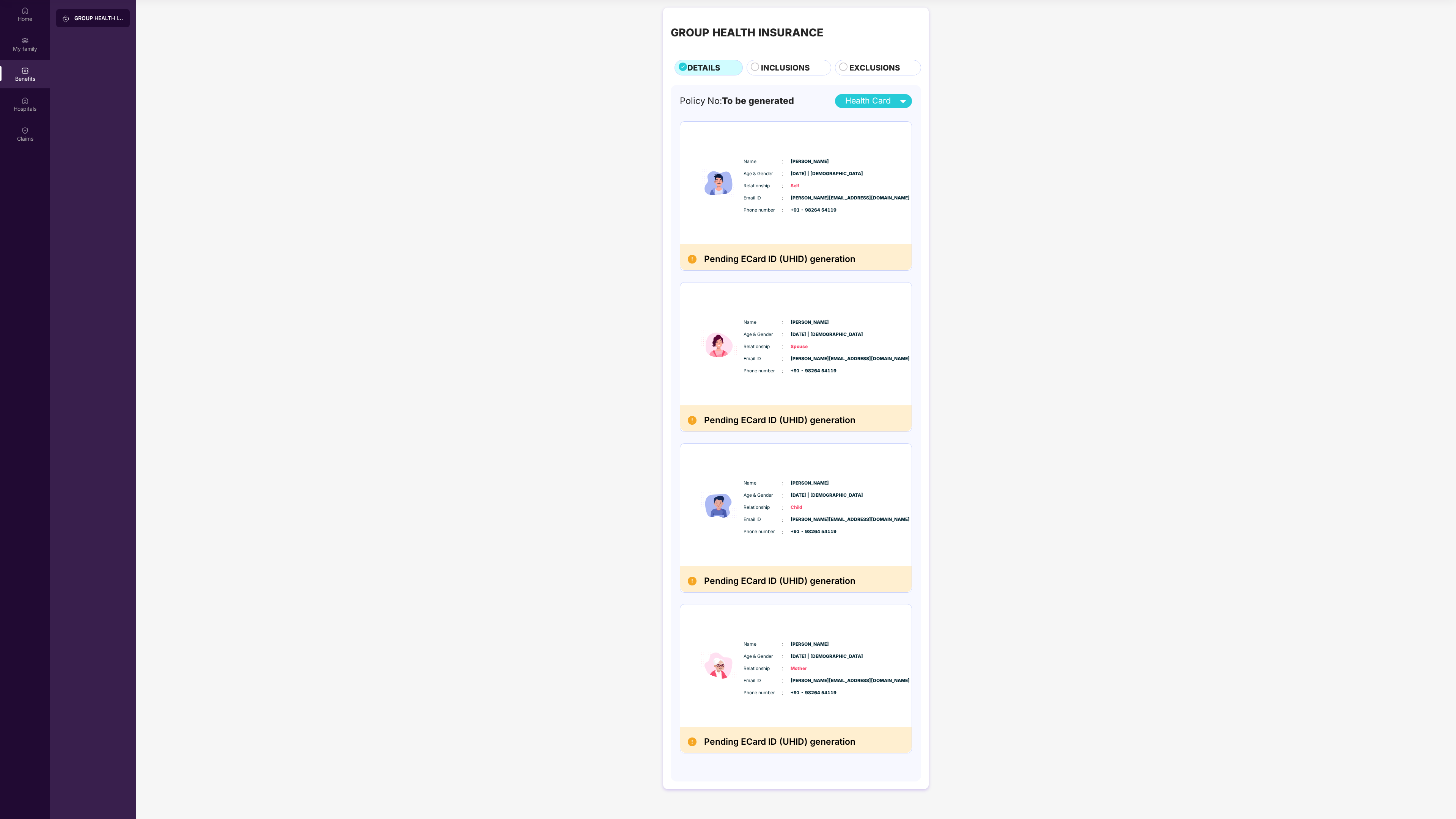 click on "GROUP HEALTH INSURANCE DETAILS INCLUSIONS EXCLUSIONS Policy No:  To be generated Health Card Name : Sourabh Muke Age & Gender : 28 May 1983 | Male Relationship : Self Email ID : sourabh@maventic.com Phone number : +91 - 98264 54119 Pending ECard ID (UHID) generation Name : Ranjana Muke Age & Gender : 19 July 1987 | Female Relationship : Spouse Email ID : sourabh@maventic.com Phone number : +91 - 98264 54119 Pending ECard ID (UHID) generation Name : Mihir Muke Age & Gender : 08 Dec 2020 | Male Relationship : Child Email ID : sourabh@maventic.com Phone number : +91 - 98264 54119 Pending ECard ID (UHID) generation Name : Neelima Muke Age & Gender : 15 Mar 1959 | Female Relationship : Mother Email ID : sourabh@maventic.com Phone number : +91 - 98264 54119 Pending ECard ID (UHID) generation" at bounding box center [796, 402] 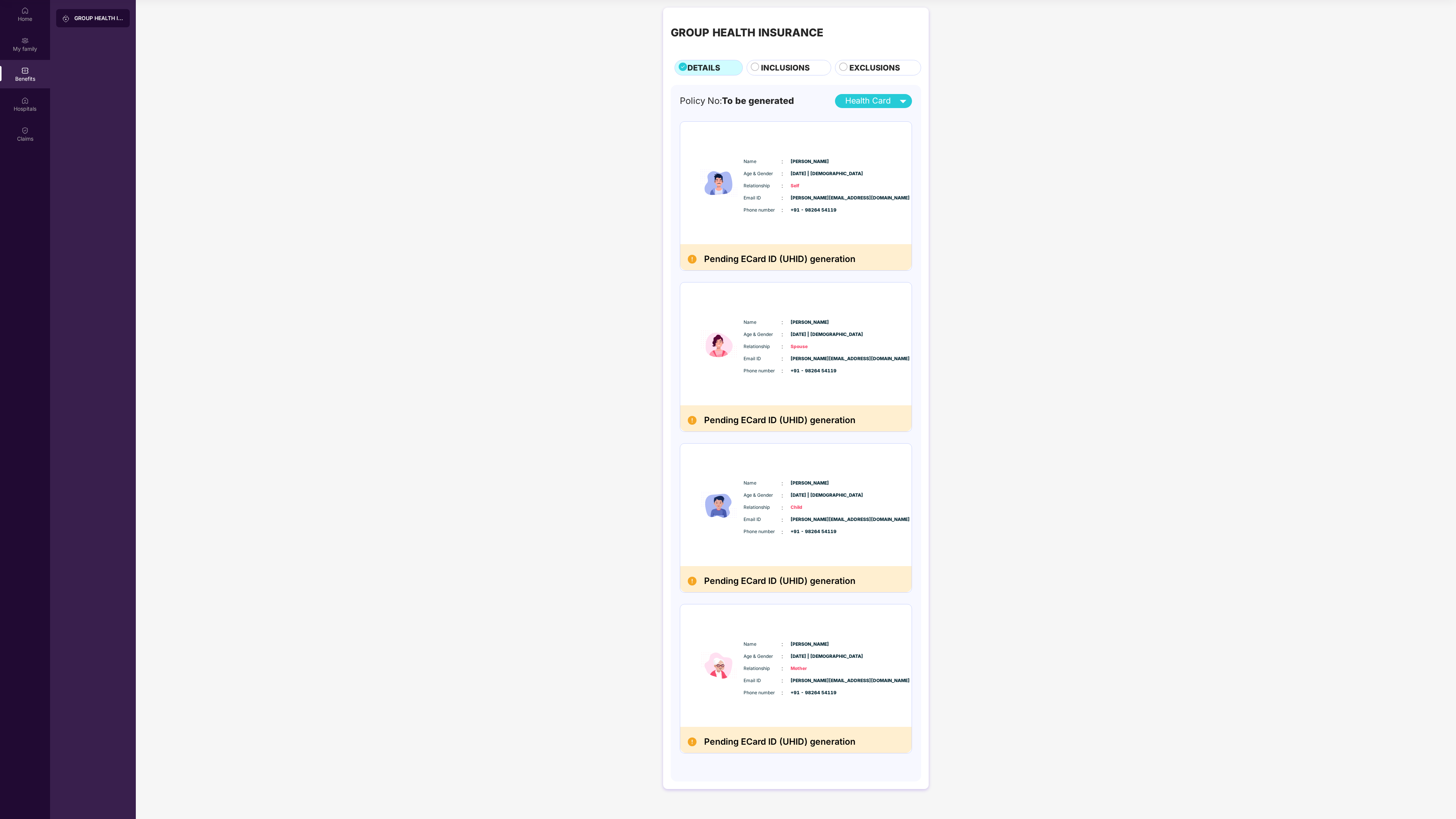 click on "Name : Ranjana Muke Age & Gender : 19 July 1987 | Female Relationship : Spouse Email ID : sourabh@maventic.com Phone number : +91 - 98264 54119" at bounding box center (819, 347) 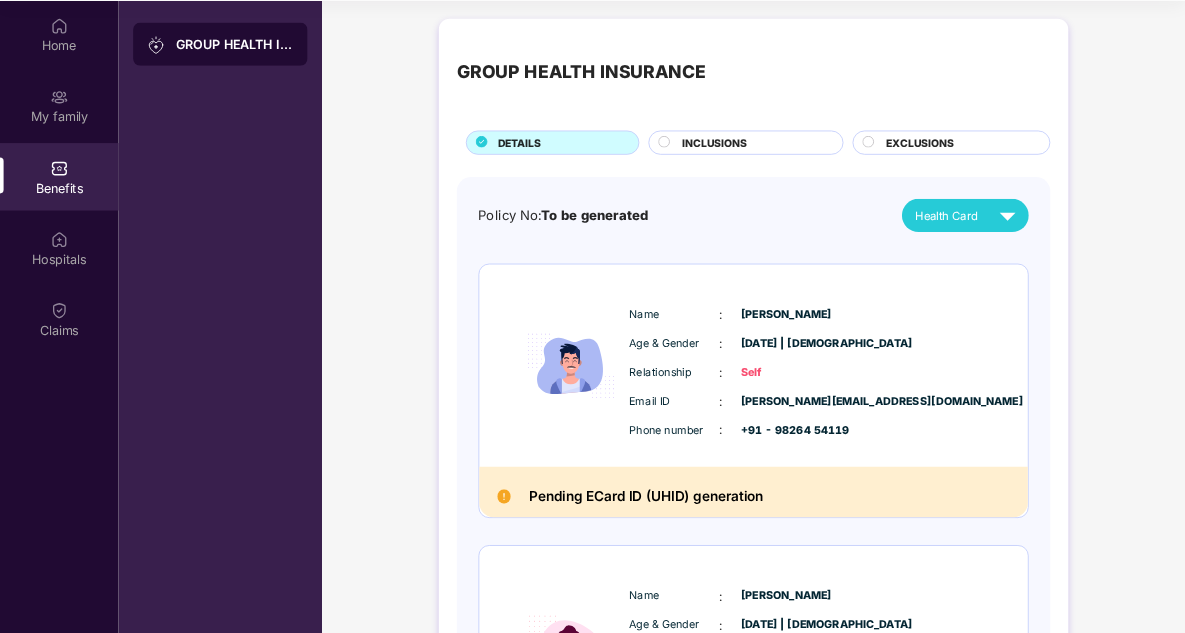 scroll, scrollTop: 112, scrollLeft: 0, axis: vertical 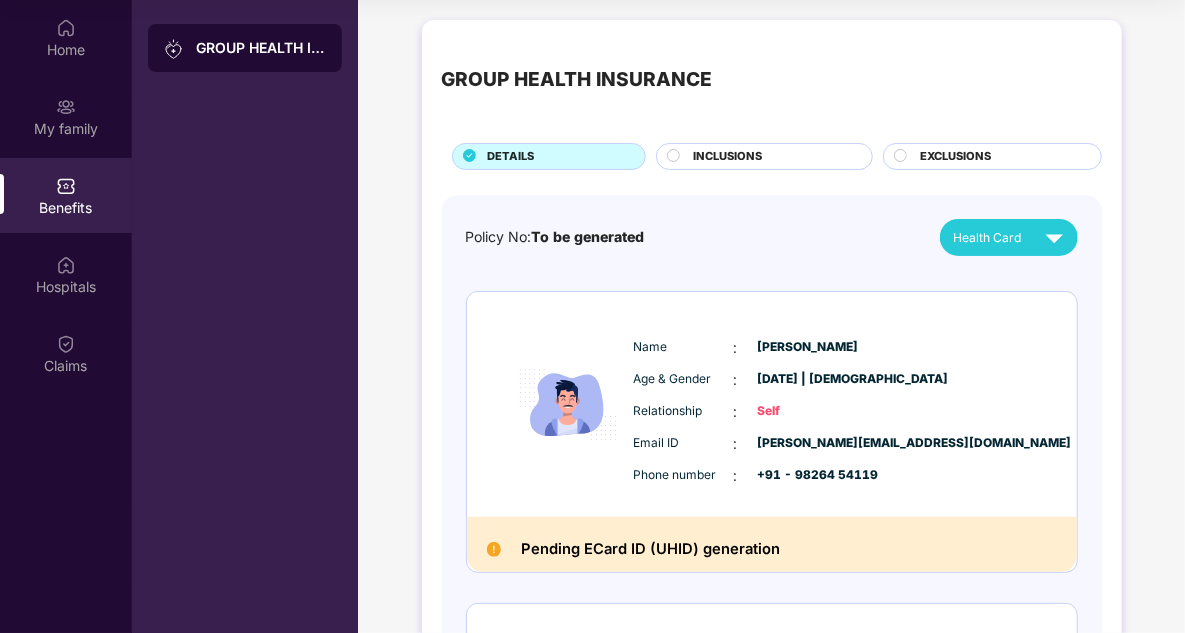 drag, startPoint x: 794, startPoint y: 7, endPoint x: 378, endPoint y: 304, distance: 511.14087 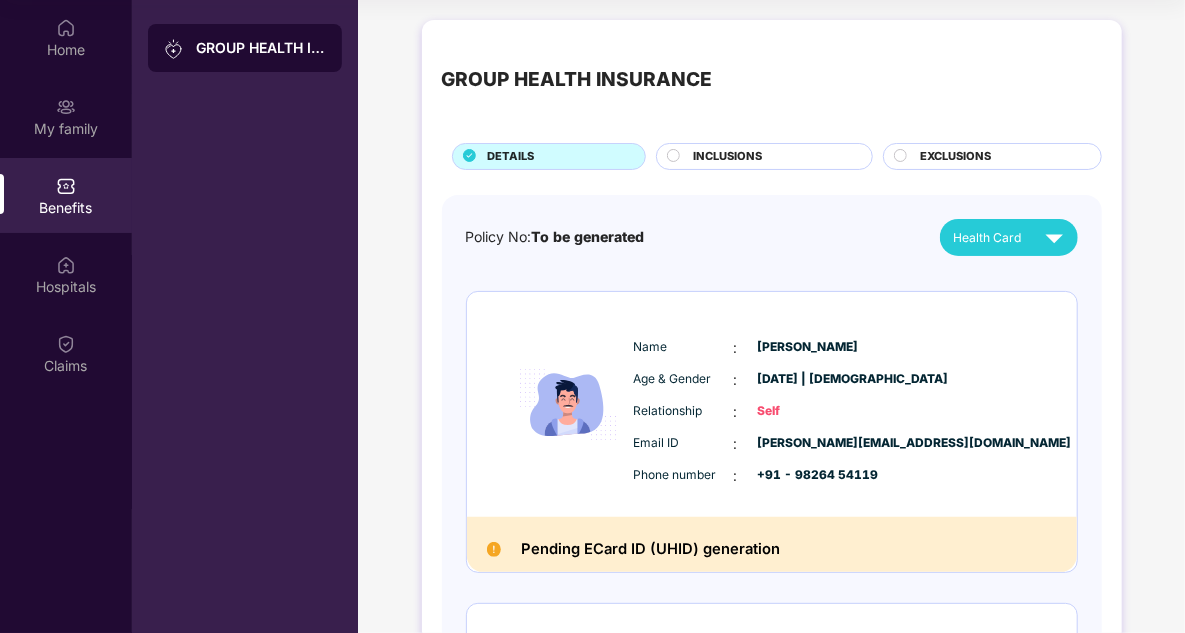 click 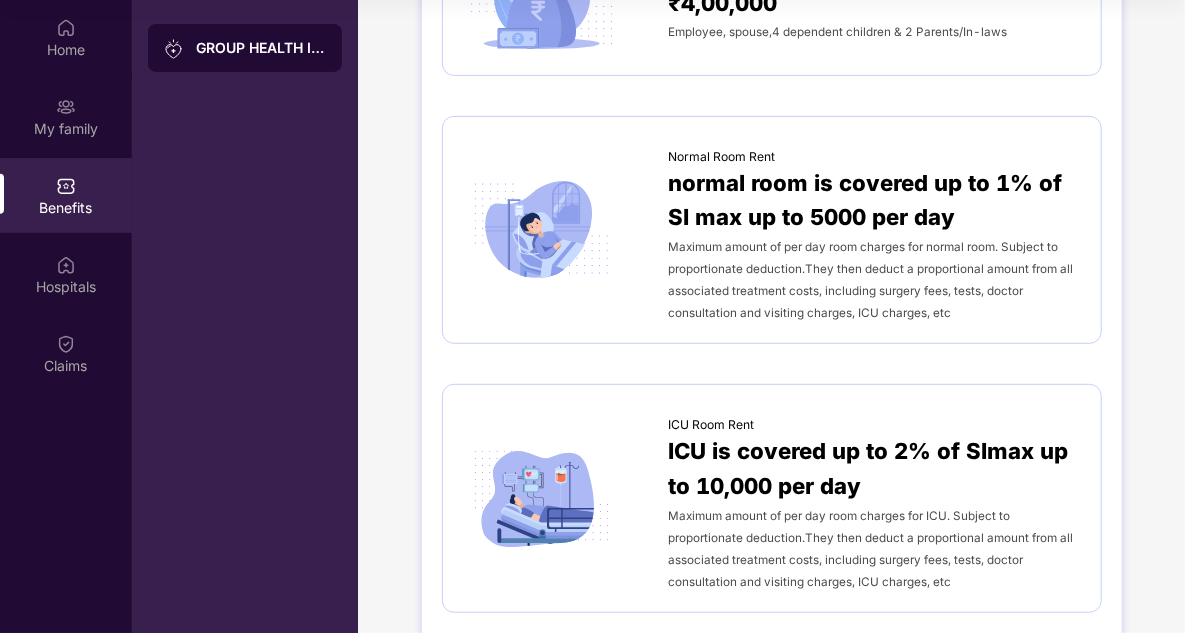 scroll, scrollTop: 17, scrollLeft: 0, axis: vertical 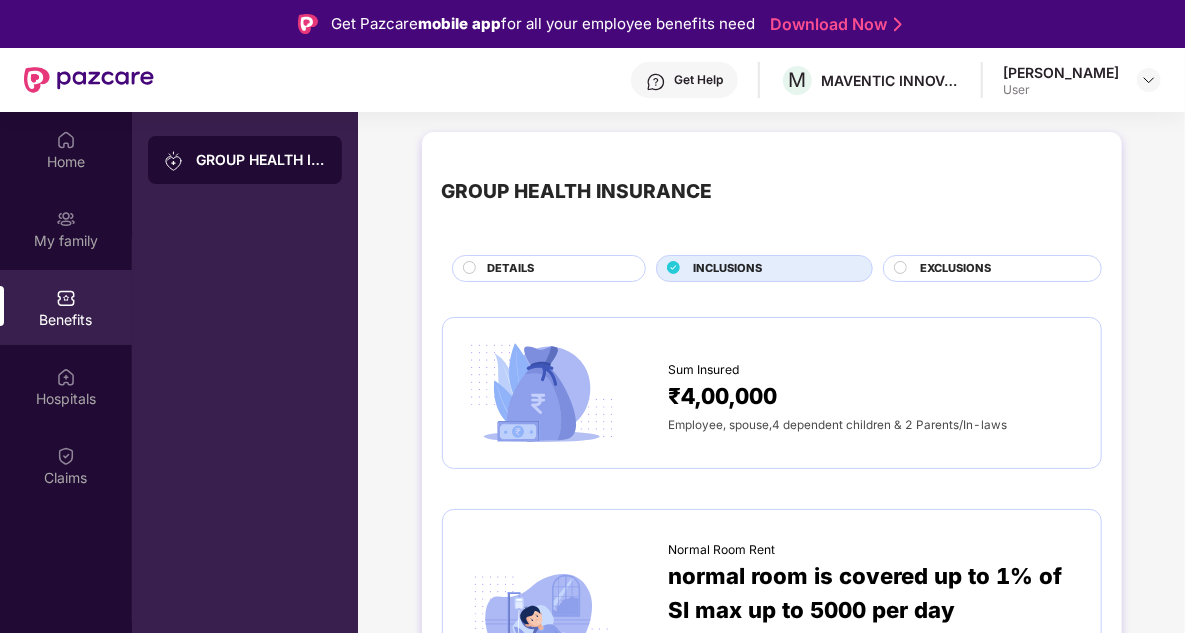 click at bounding box center [902, 270] 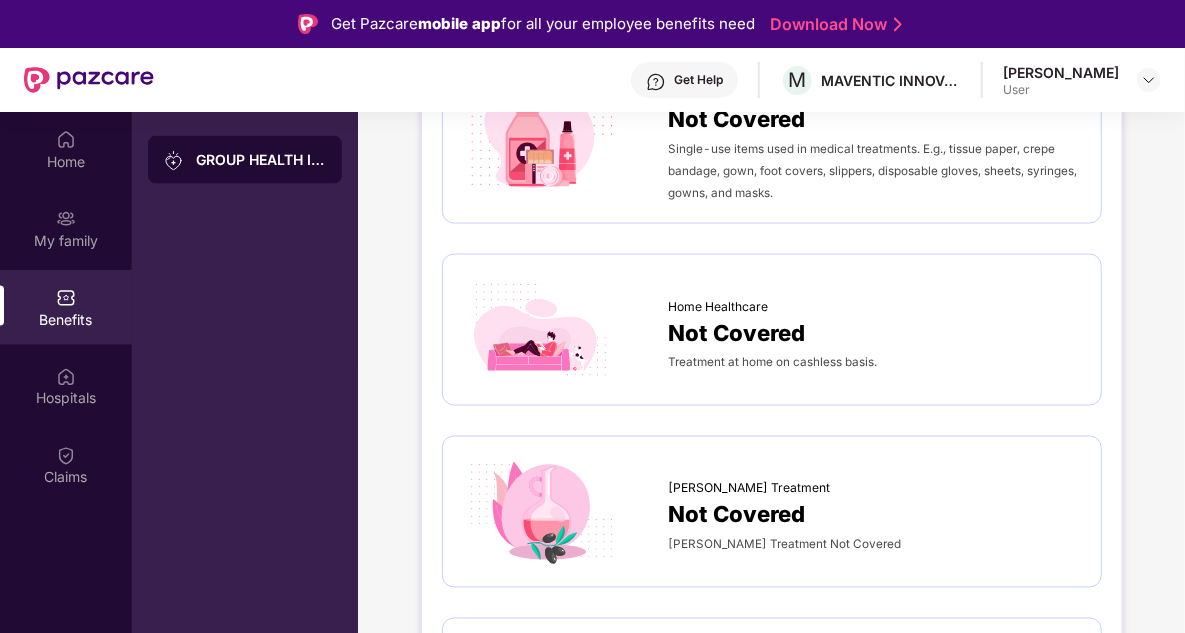 scroll, scrollTop: 1635, scrollLeft: 0, axis: vertical 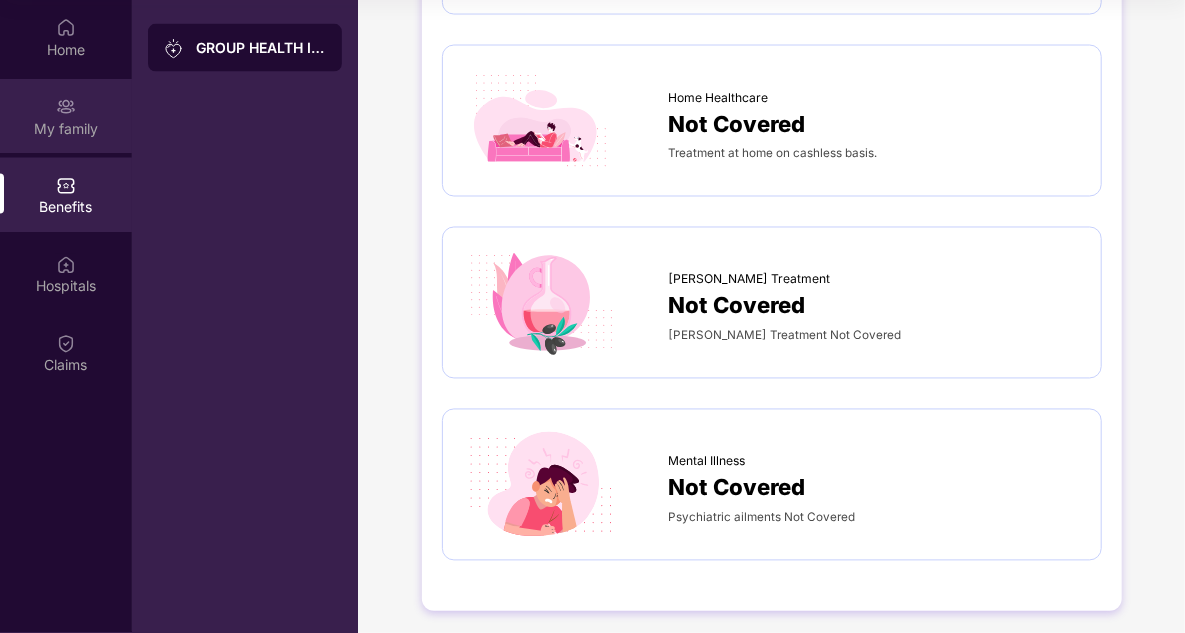 click on "My family" at bounding box center [66, 116] 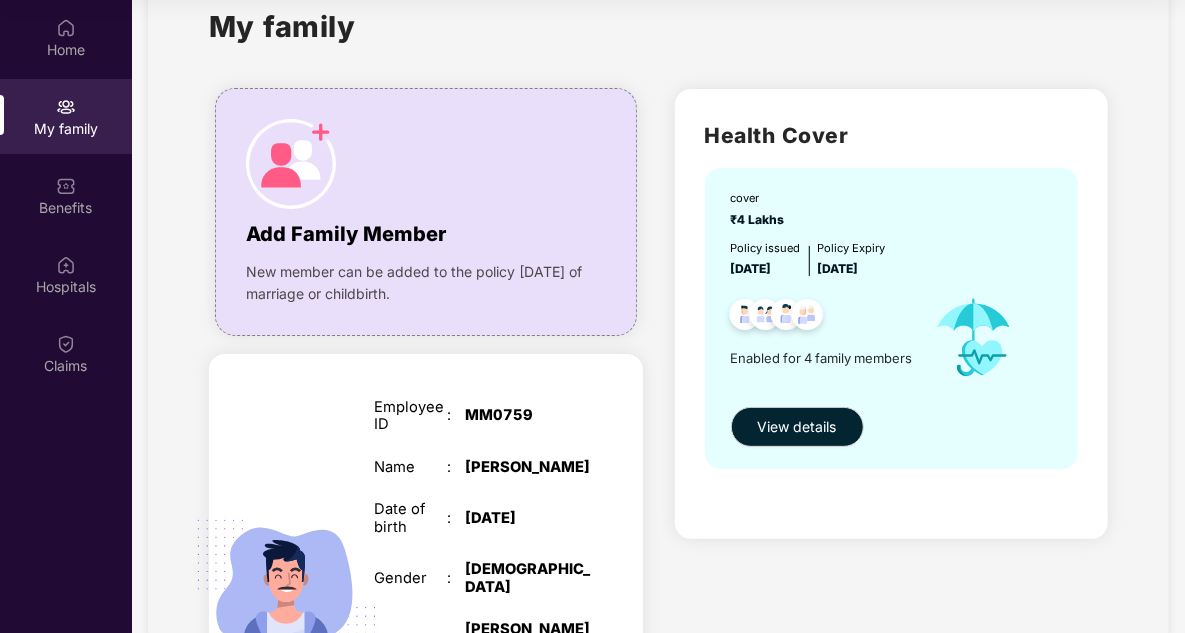 scroll, scrollTop: 5, scrollLeft: 0, axis: vertical 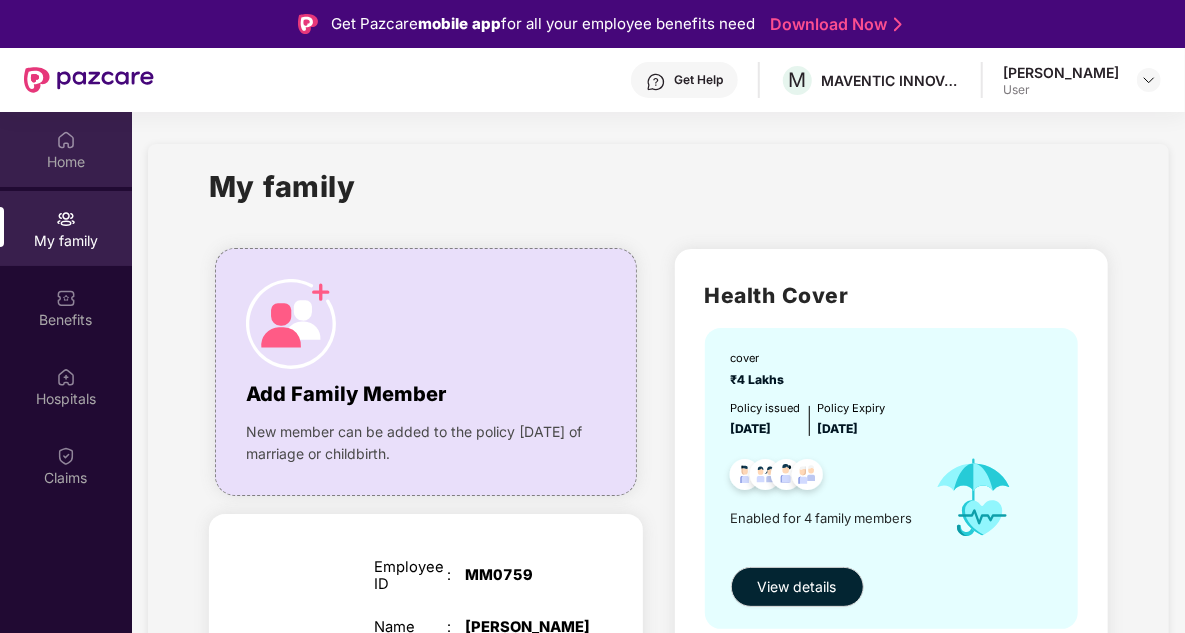 click at bounding box center (66, 140) 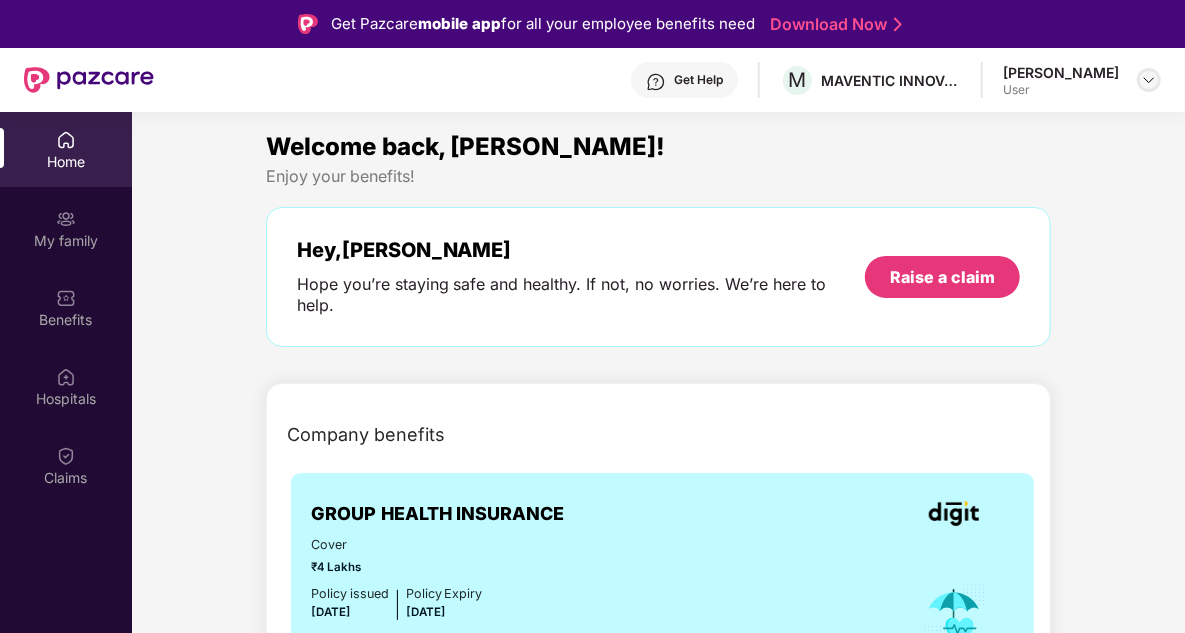 click at bounding box center (1149, 80) 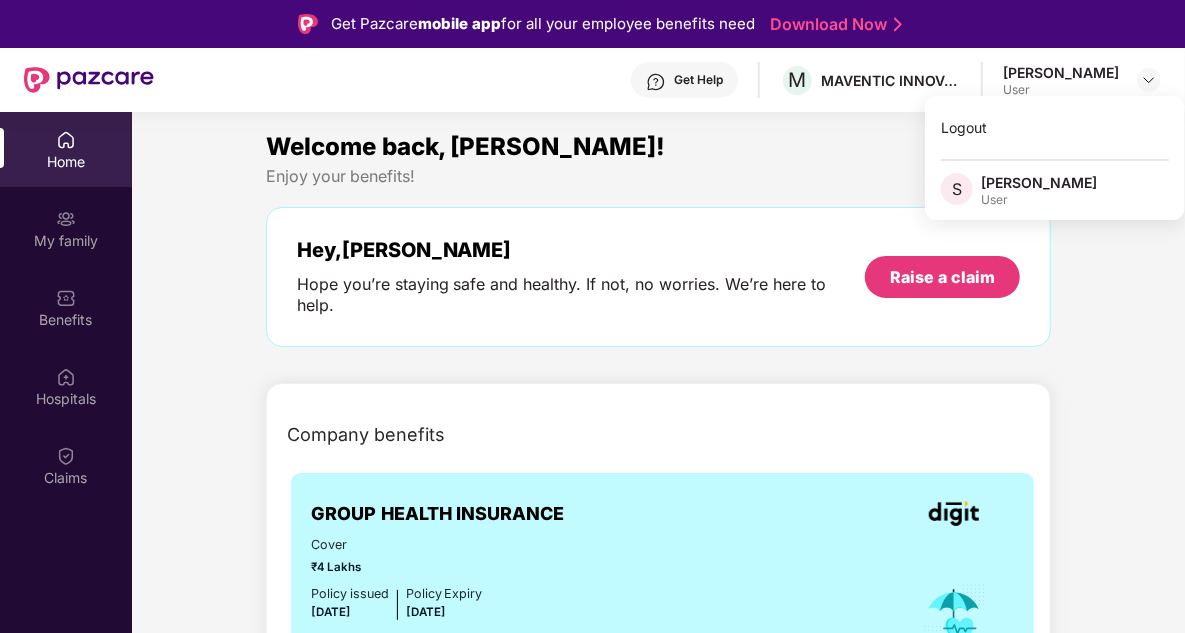 click on "Welcome back, [PERSON_NAME]!" at bounding box center (659, 147) 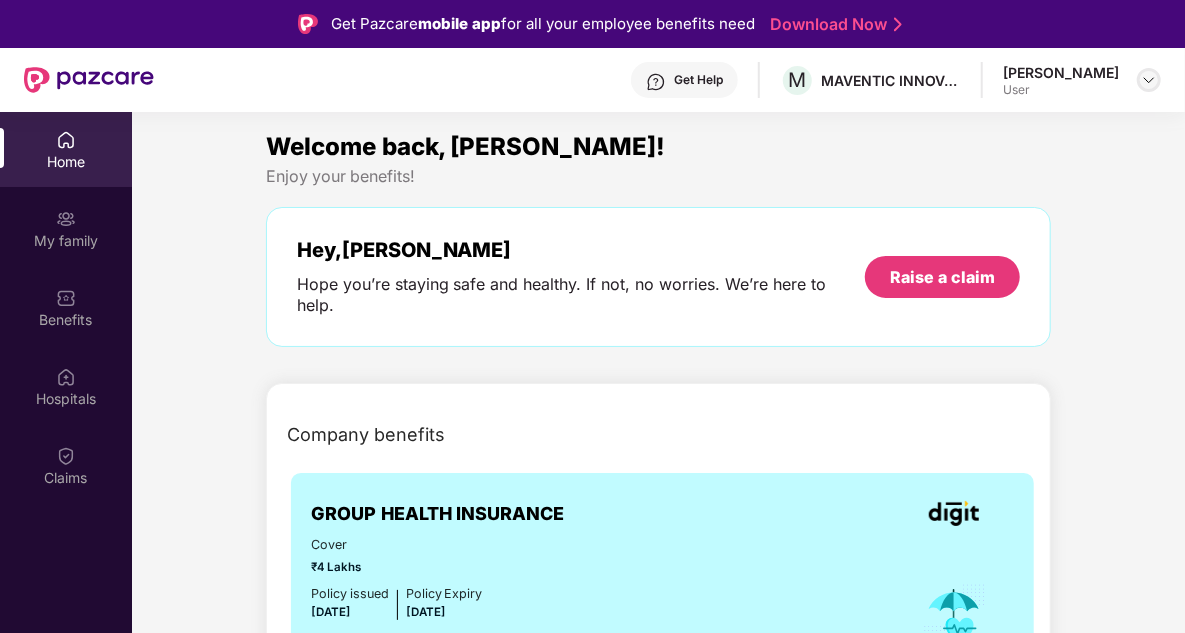 click at bounding box center [1149, 80] 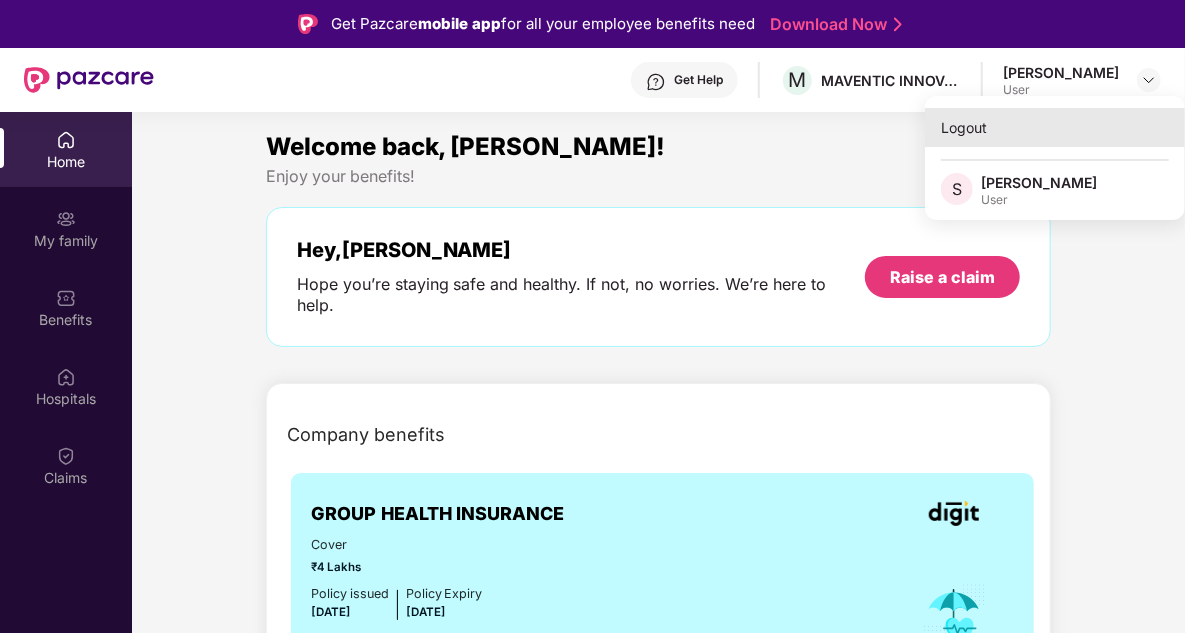 click on "Logout" at bounding box center (1055, 127) 